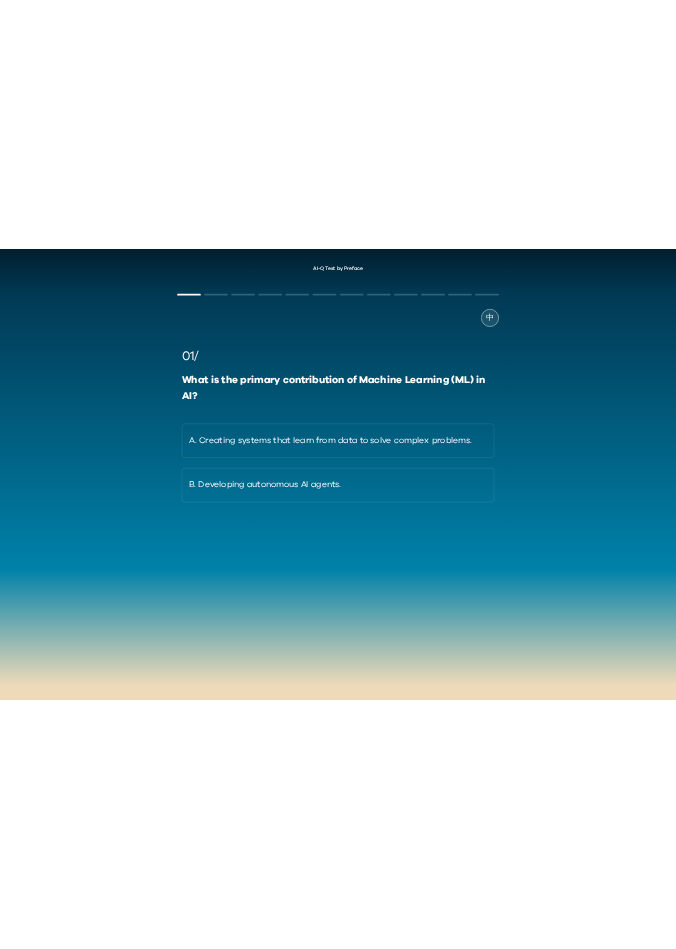 scroll, scrollTop: 0, scrollLeft: 0, axis: both 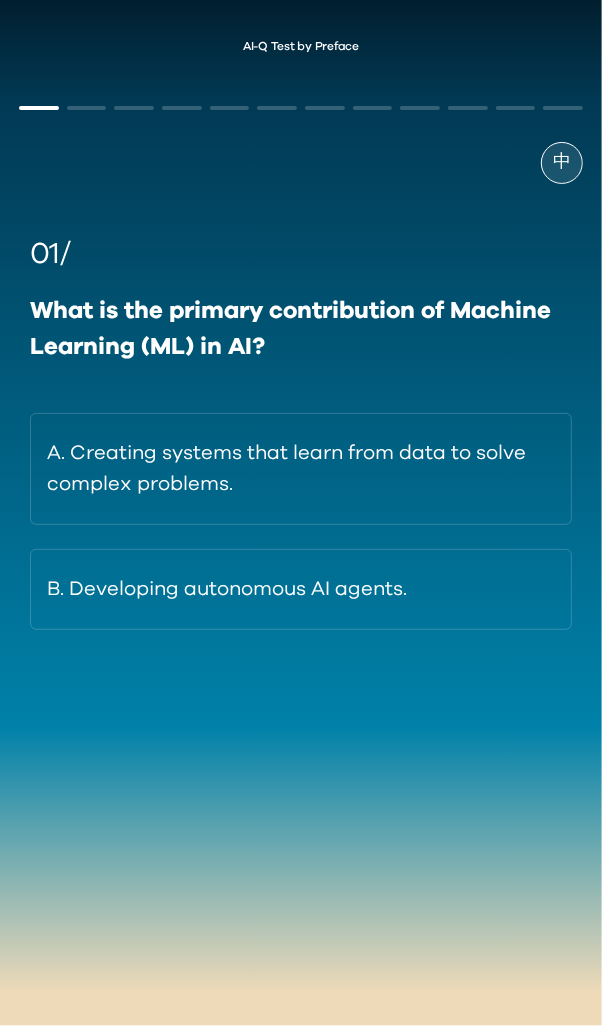 click on "What is the primary contribution of Machine Learning (ML) in AI?" at bounding box center [301, 329] 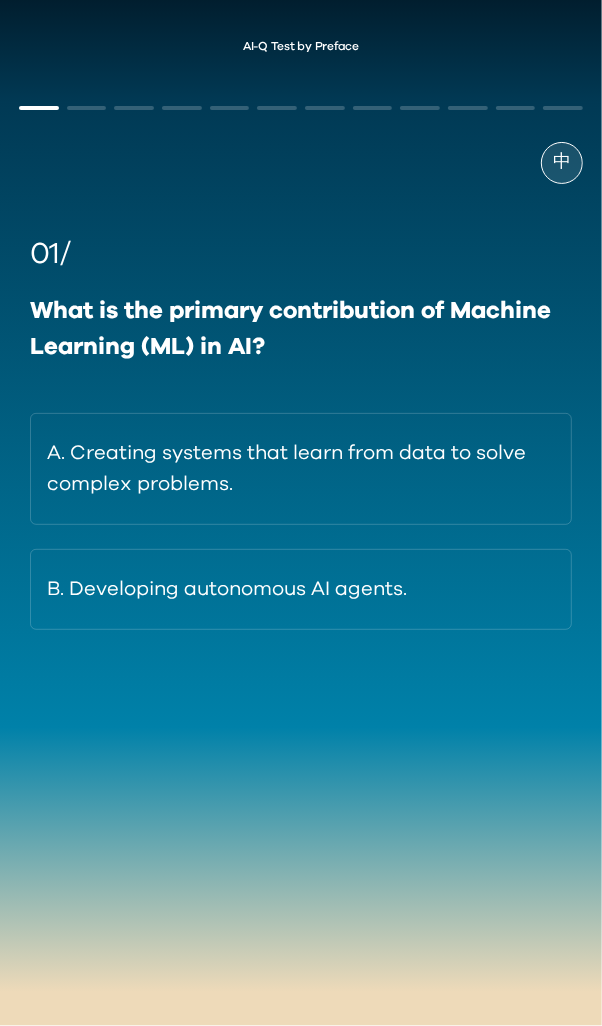 click on "A. Creating systems that learn from data to solve complex problems." at bounding box center (301, 469) 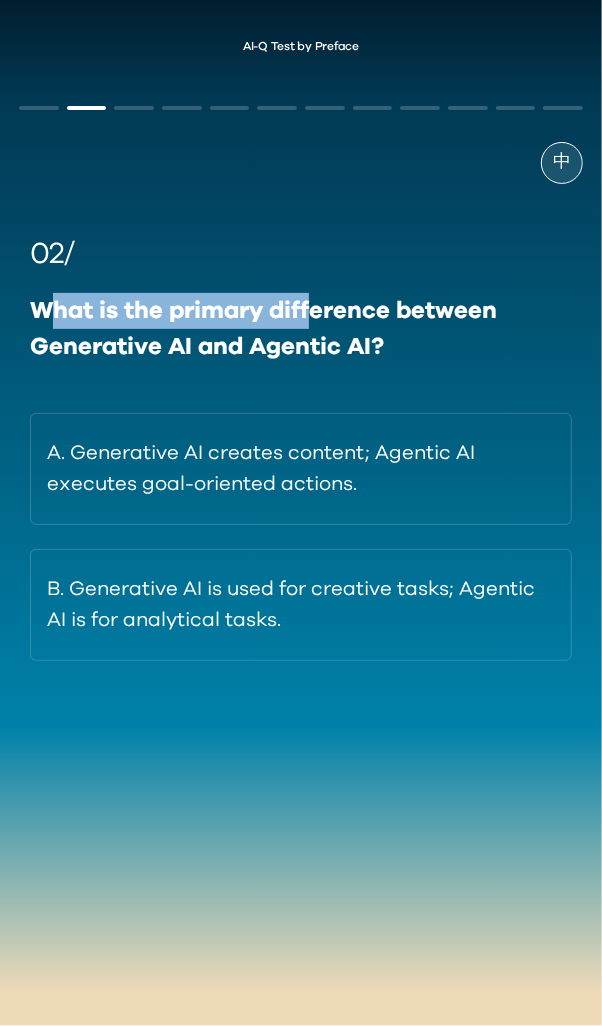 drag, startPoint x: 84, startPoint y: 305, endPoint x: 318, endPoint y: 330, distance: 235.33168 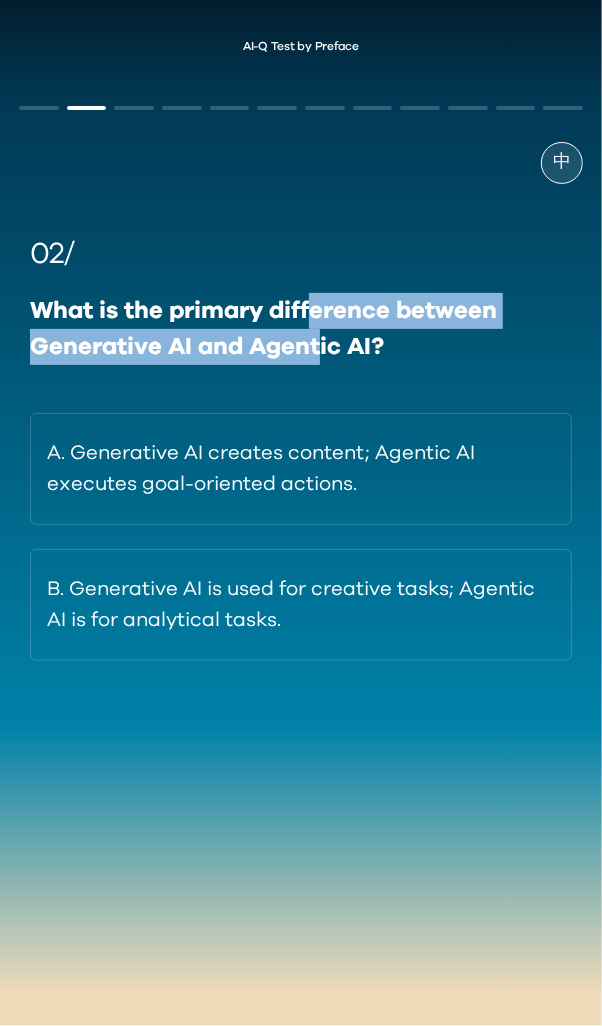 click on "What is the primary difference between Generative AI and Agentic AI?" at bounding box center (301, 329) 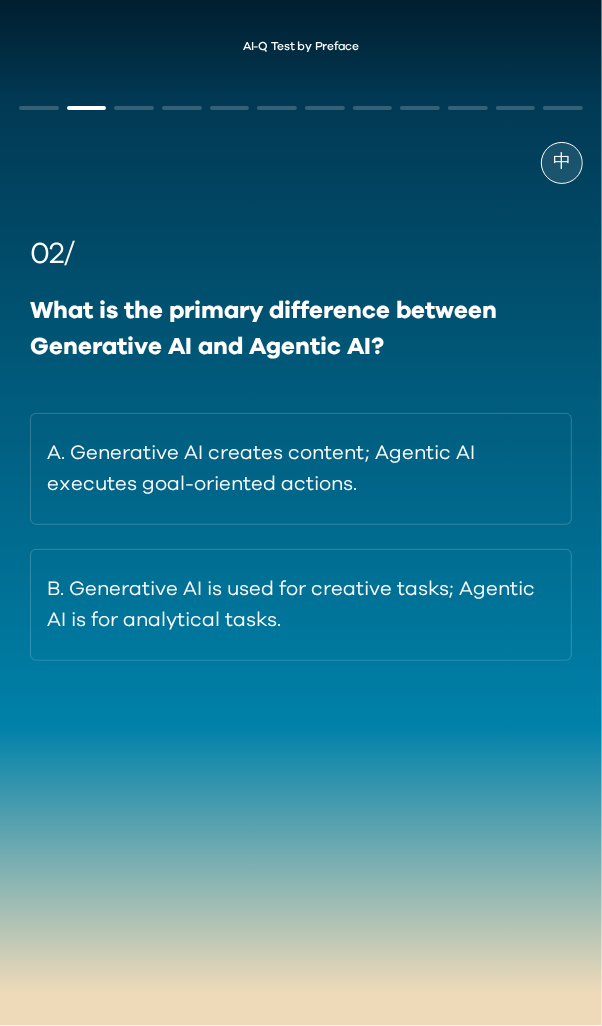 click on "02/ What is the primary difference between Generative AI and Agentic AI? A. Generative AI creates content; Agentic AI executes goal-oriented actions. B. Generative AI is used for creative tasks; Agentic AI is for analytical tasks." at bounding box center (301, 446) 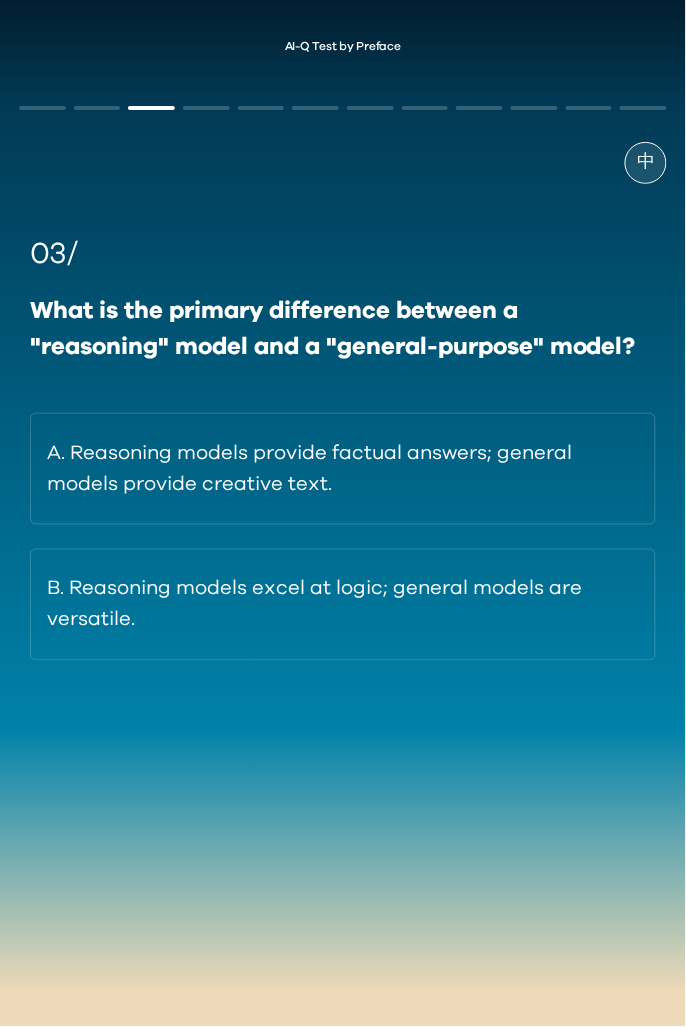 click on "B. Reasoning models excel at logic; general models are versatile." at bounding box center [343, 605] 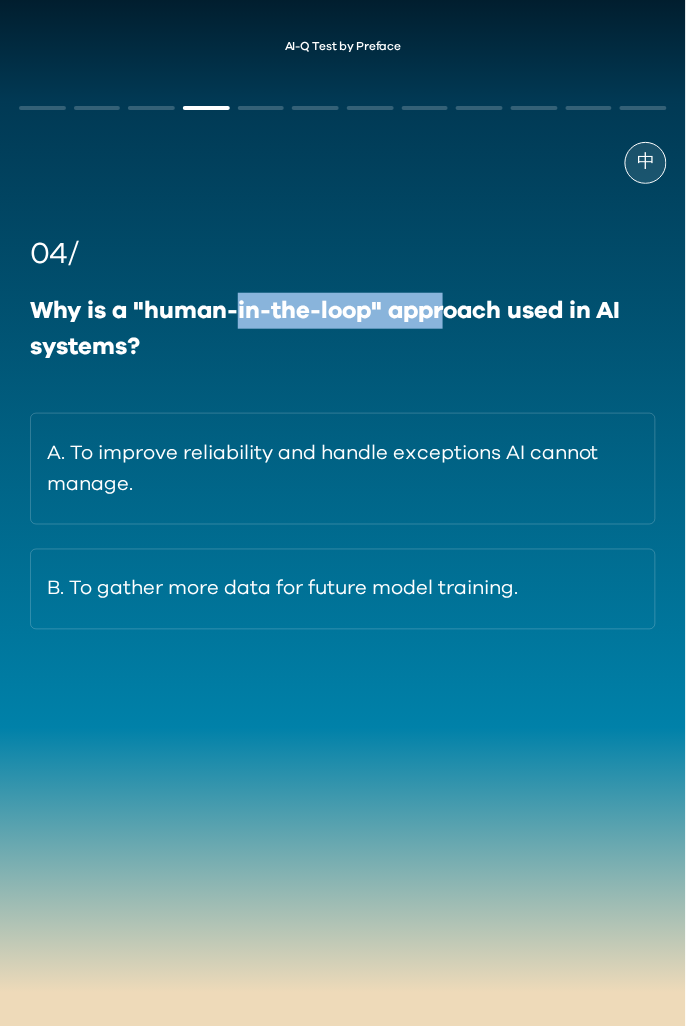 drag, startPoint x: 234, startPoint y: 311, endPoint x: 451, endPoint y: 323, distance: 217.33154 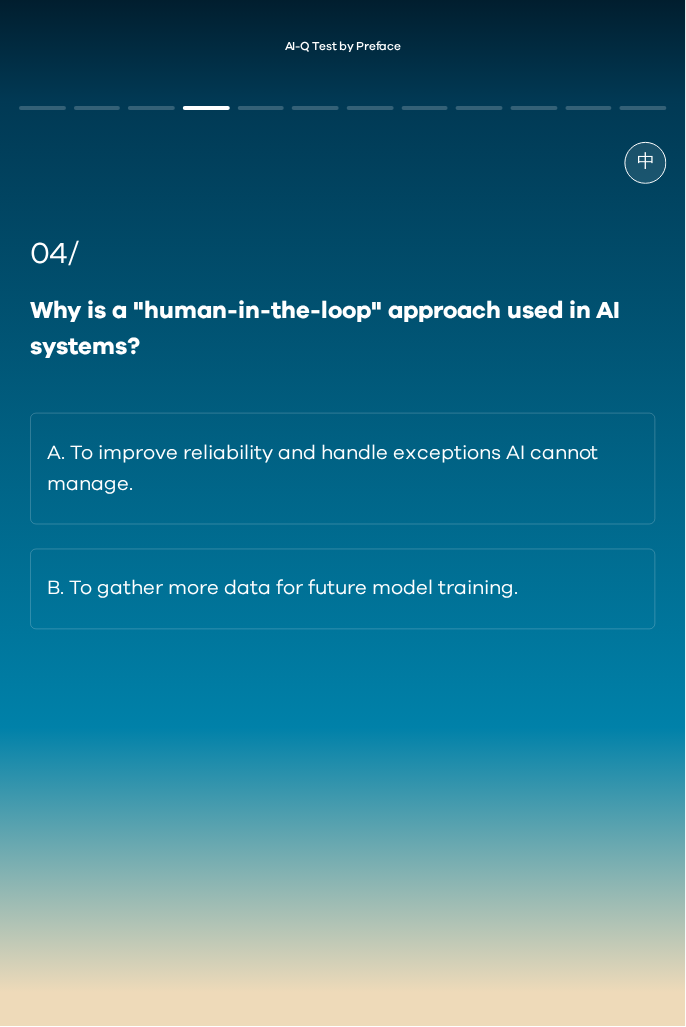 click on "A. To improve reliability and handle exceptions AI cannot manage." at bounding box center [343, 469] 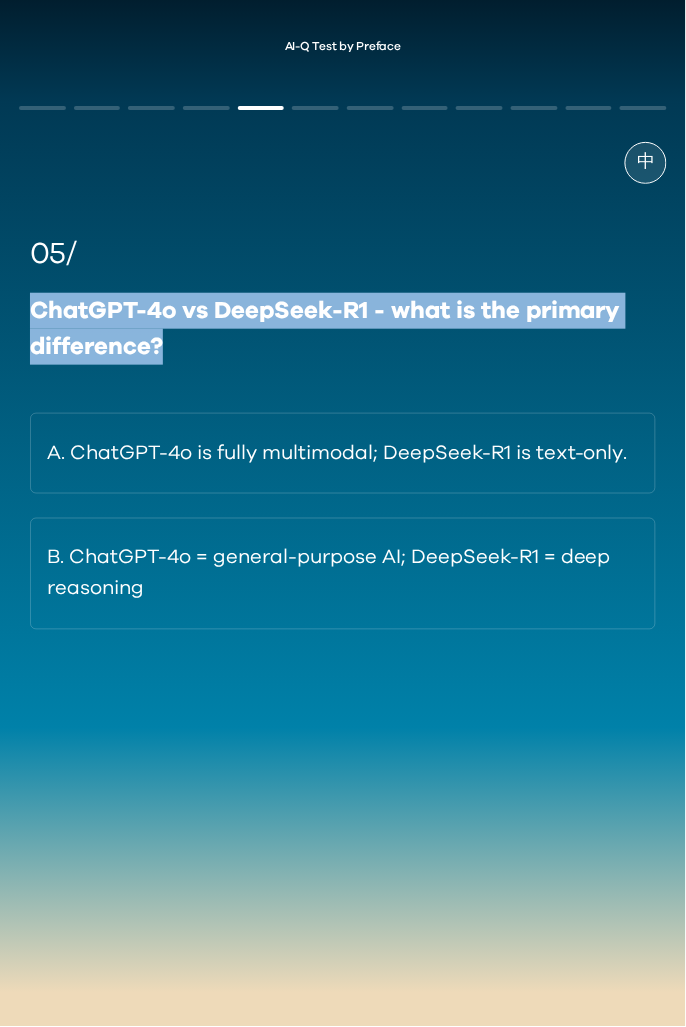 drag, startPoint x: 35, startPoint y: 300, endPoint x: 252, endPoint y: 345, distance: 221.61679 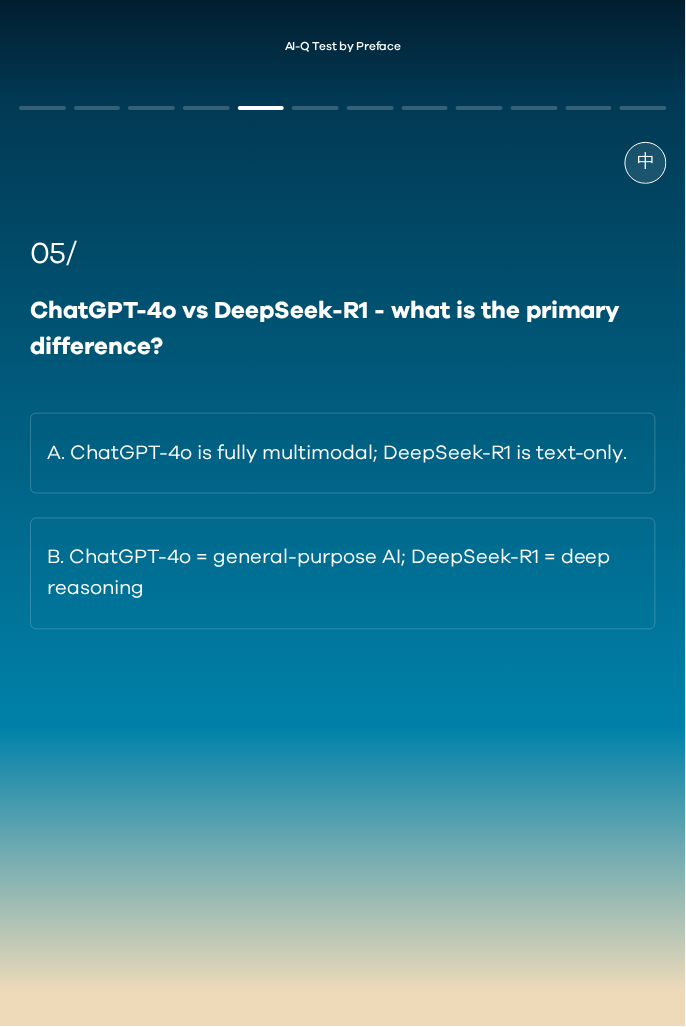 click on "B. ChatGPT-4o = general-purpose AI; DeepSeek-R1 = deep reasoning" at bounding box center [343, 574] 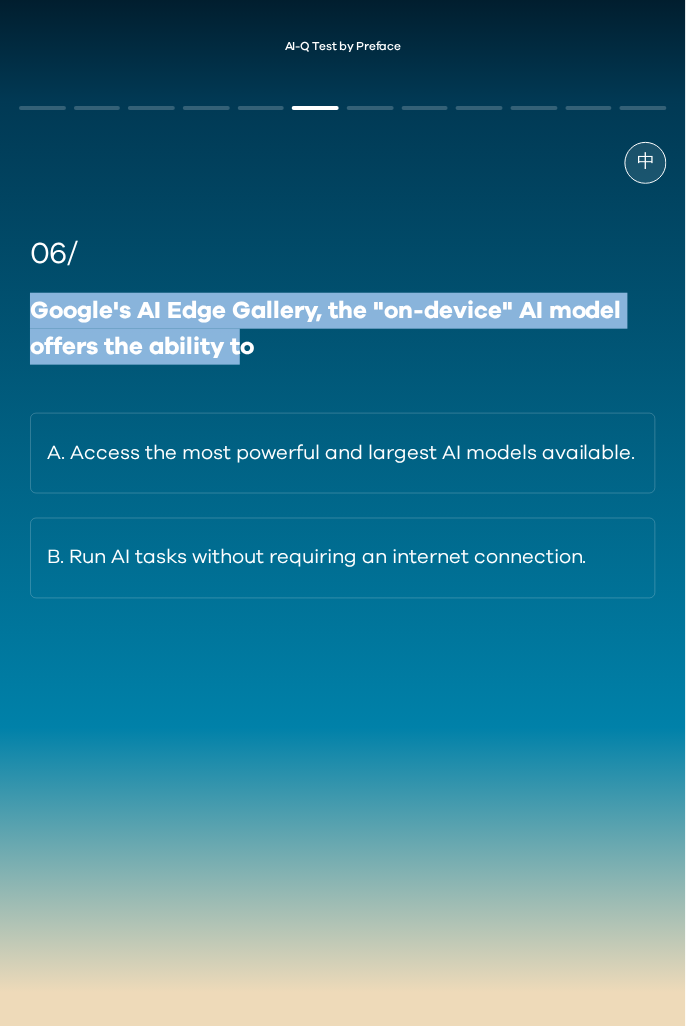 drag, startPoint x: 43, startPoint y: 303, endPoint x: 273, endPoint y: 347, distance: 234.17088 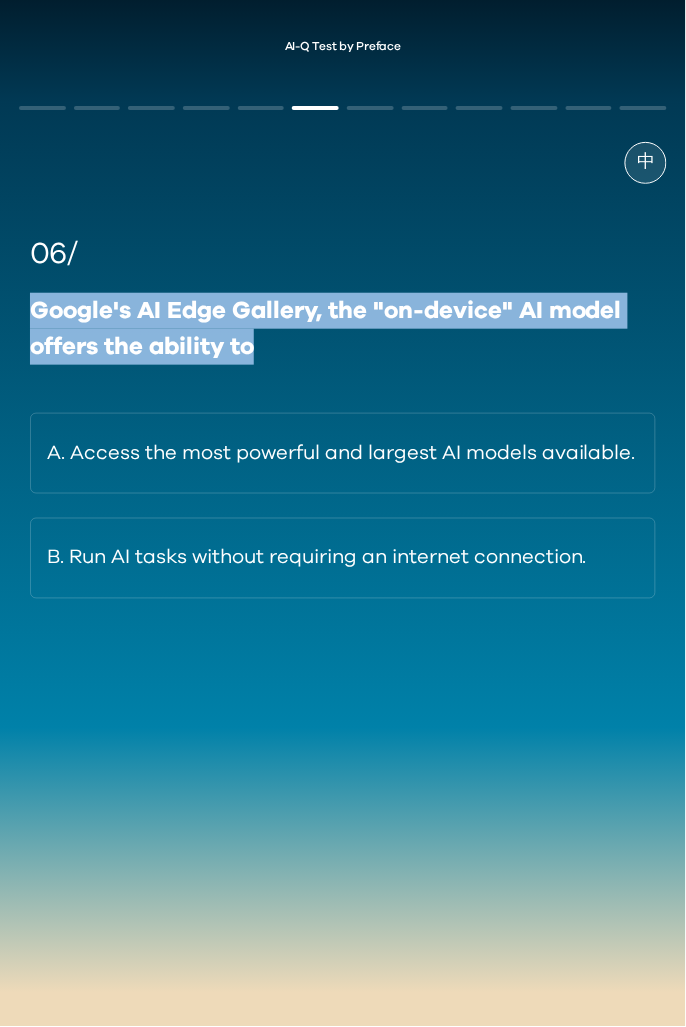 click on "Google's AI Edge Gallery, the "on-device" AI model offers the ability to" at bounding box center (343, 329) 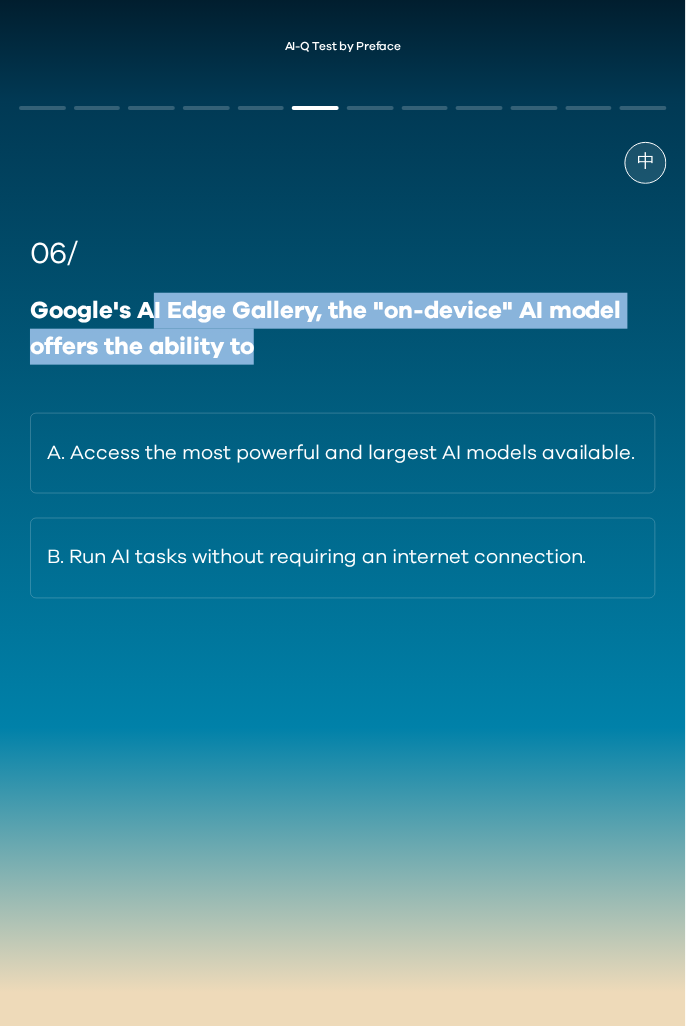 drag, startPoint x: 311, startPoint y: 356, endPoint x: 159, endPoint y: 319, distance: 156.43849 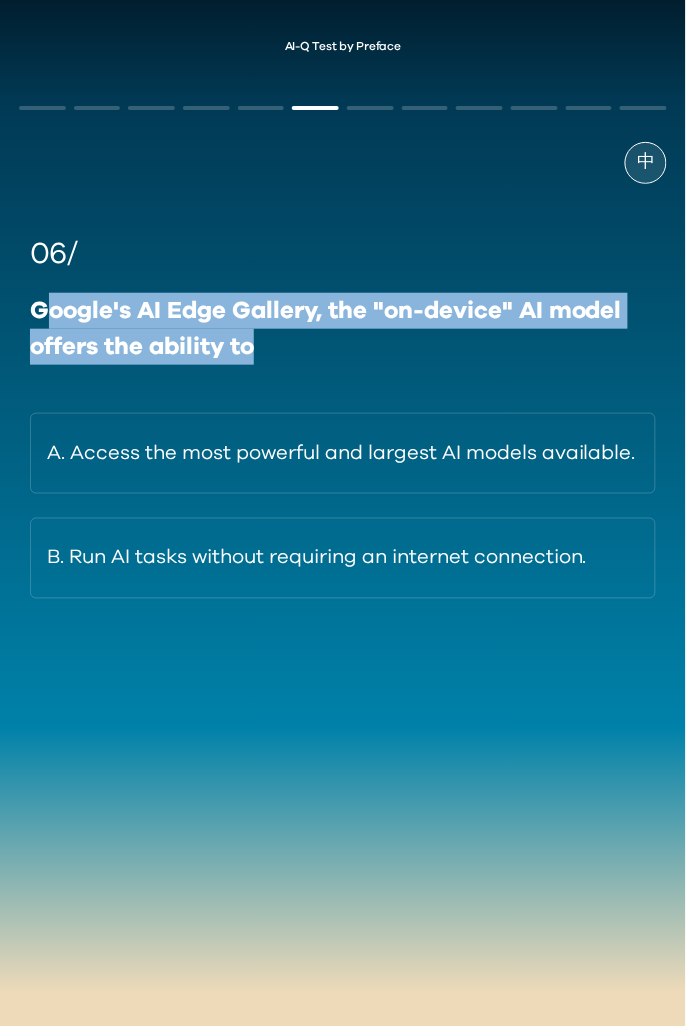 drag, startPoint x: 43, startPoint y: 307, endPoint x: 318, endPoint y: 354, distance: 278.98746 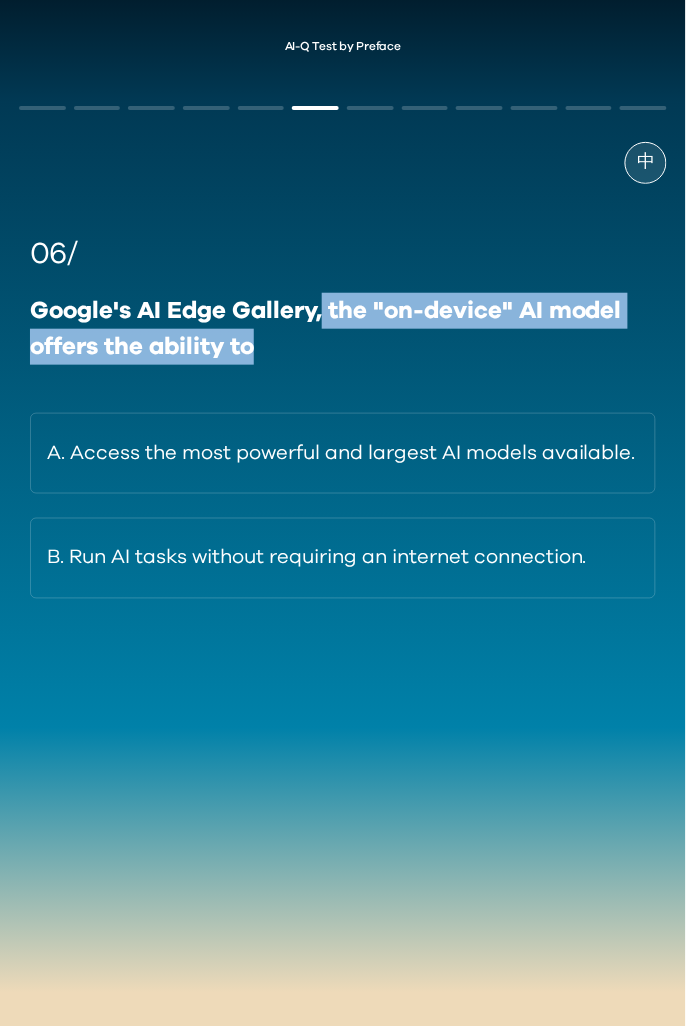drag, startPoint x: 324, startPoint y: 312, endPoint x: 362, endPoint y: 343, distance: 49.0408 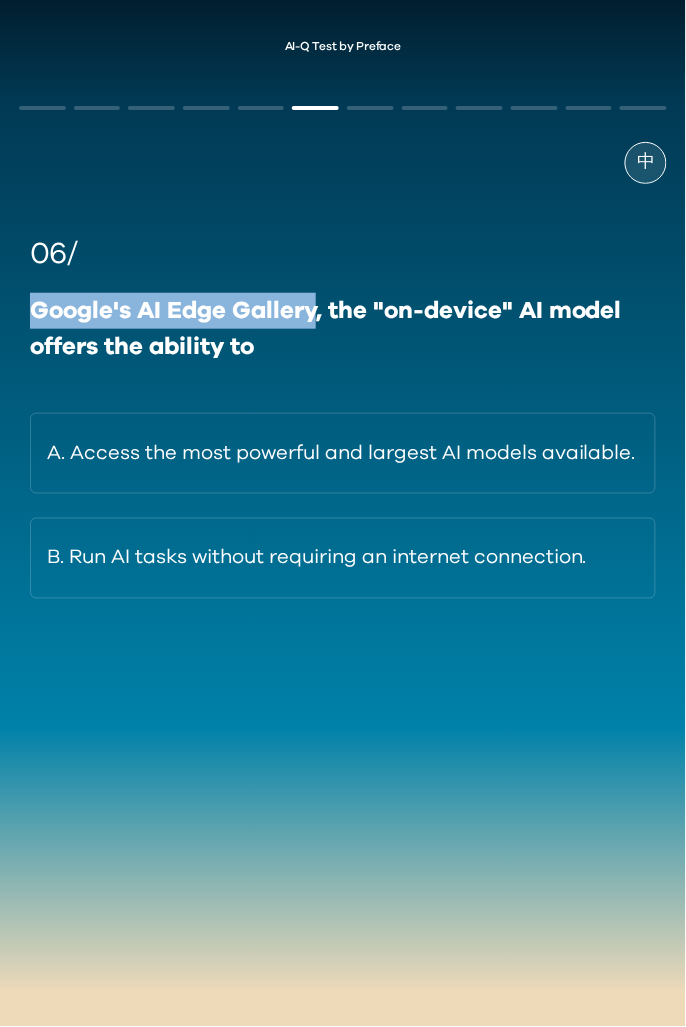 drag, startPoint x: 107, startPoint y: 311, endPoint x: 315, endPoint y: 304, distance: 208.11775 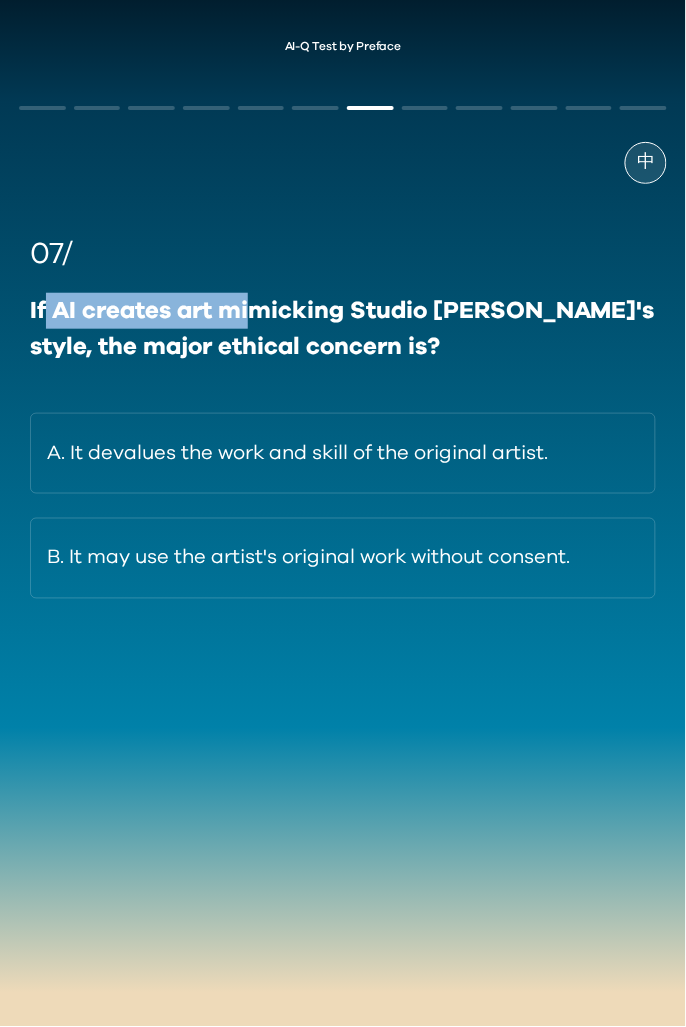 drag, startPoint x: 44, startPoint y: 306, endPoint x: 283, endPoint y: 323, distance: 239.60384 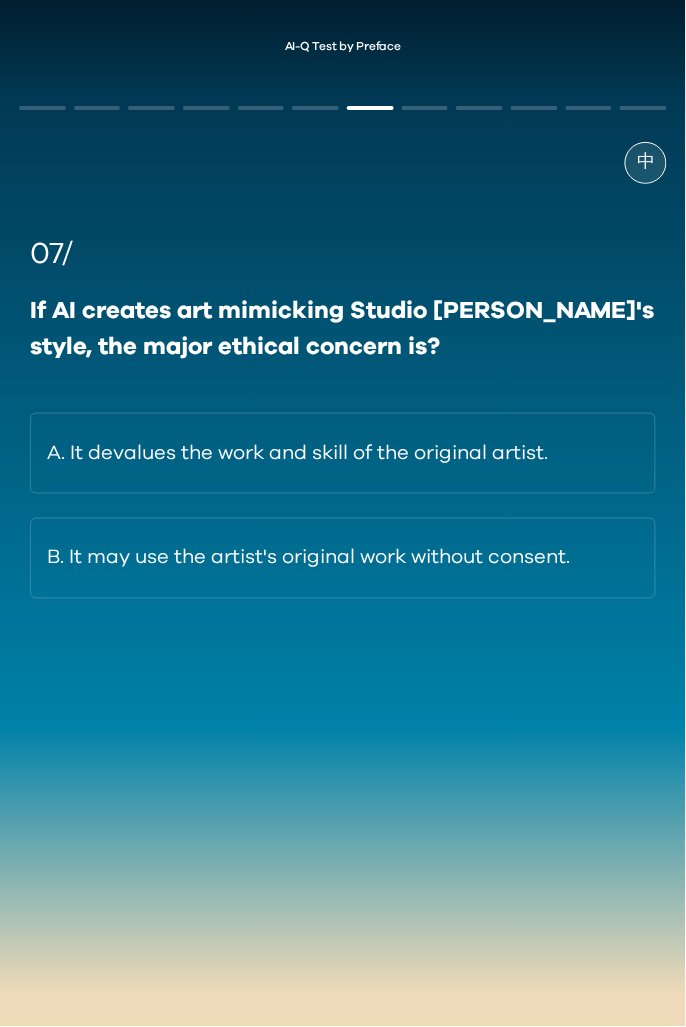 click on "If AI creates art mimicking Studio [PERSON_NAME]'s style, the major ethical concern is?" at bounding box center (343, 329) 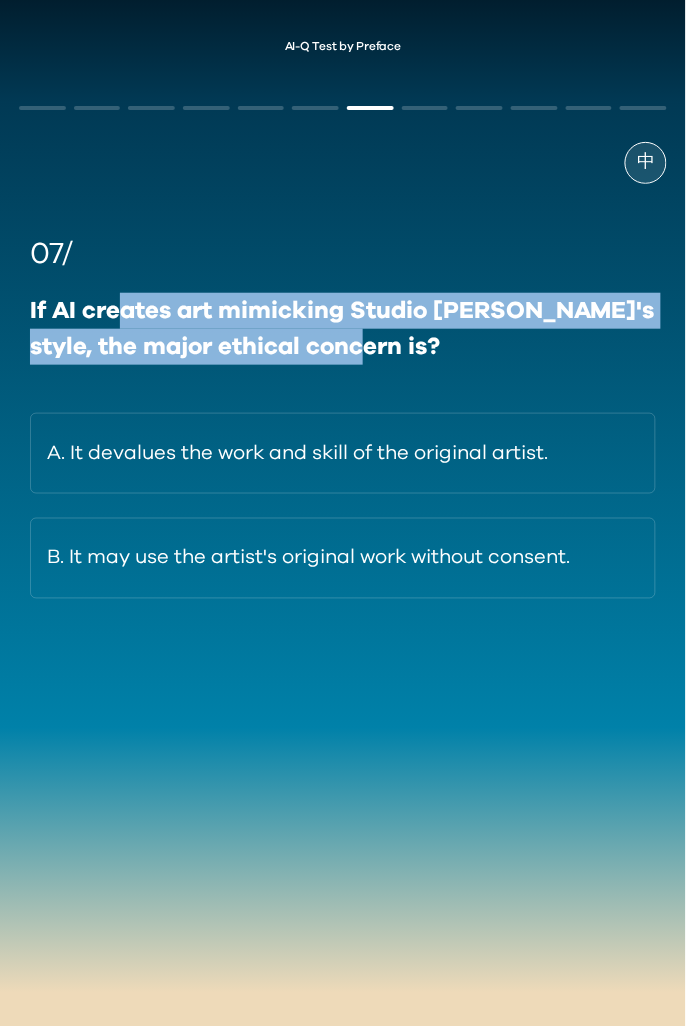 drag, startPoint x: 349, startPoint y: 346, endPoint x: 130, endPoint y: 314, distance: 221.32555 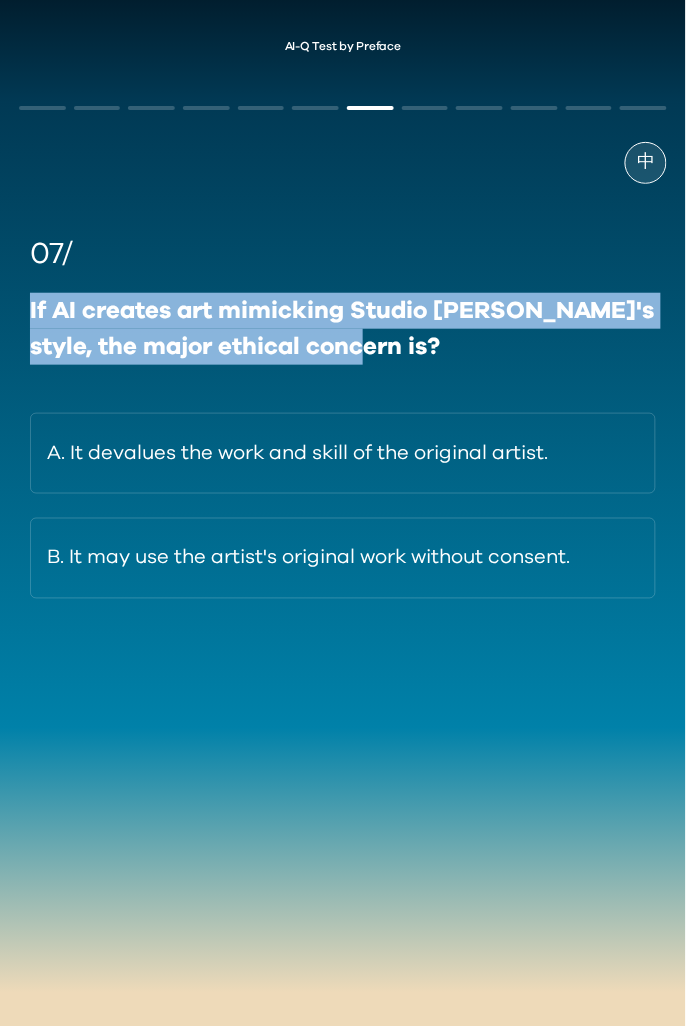 drag, startPoint x: 23, startPoint y: 306, endPoint x: 505, endPoint y: 340, distance: 483.1977 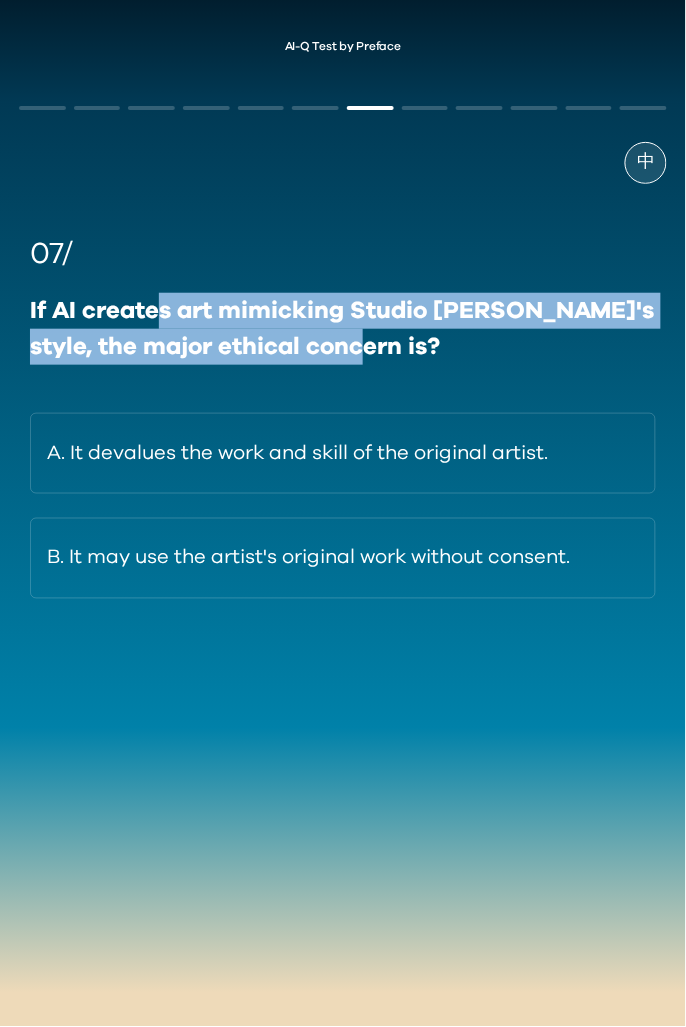 drag, startPoint x: 278, startPoint y: 331, endPoint x: 462, endPoint y: 343, distance: 184.39088 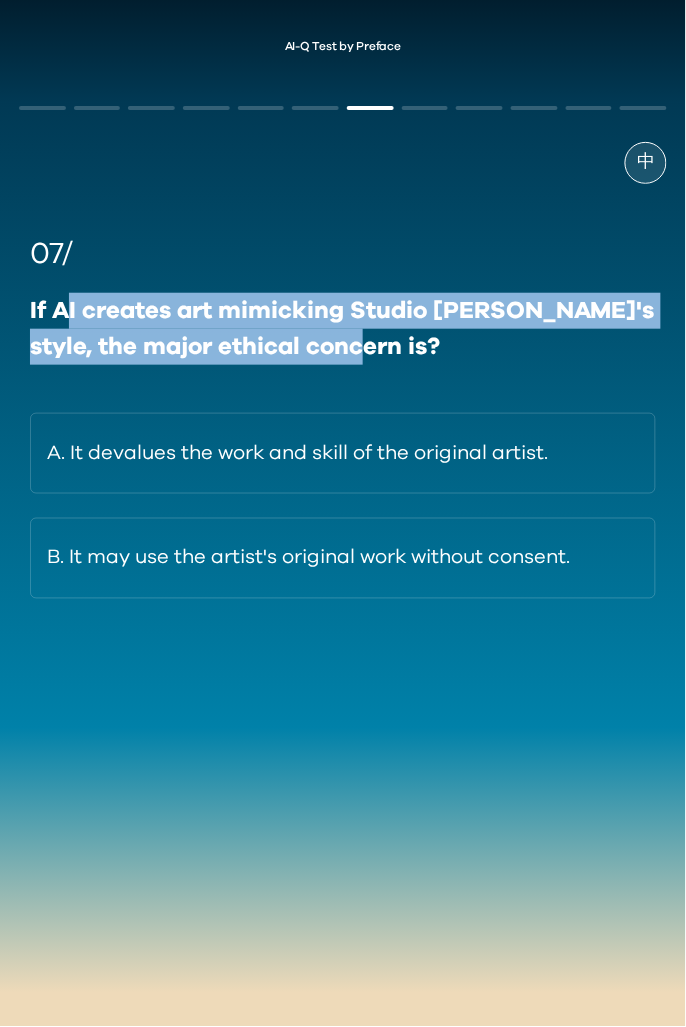 drag, startPoint x: 253, startPoint y: 335, endPoint x: 86, endPoint y: 304, distance: 169.85287 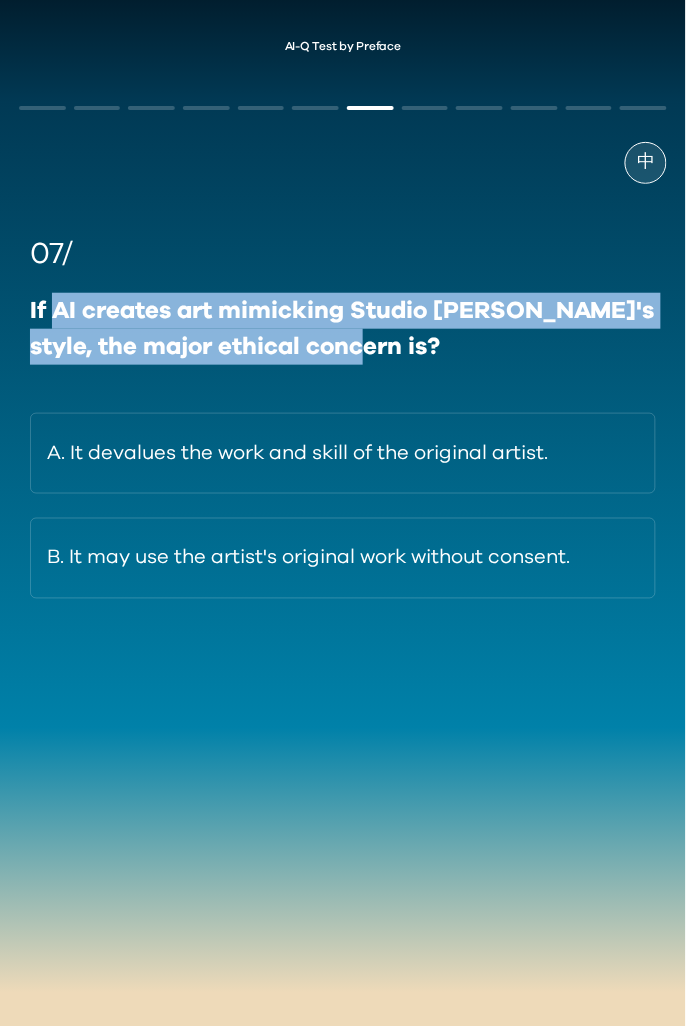 click on "If AI creates art mimicking Studio [PERSON_NAME]'s style, the major ethical concern is?" at bounding box center (343, 329) 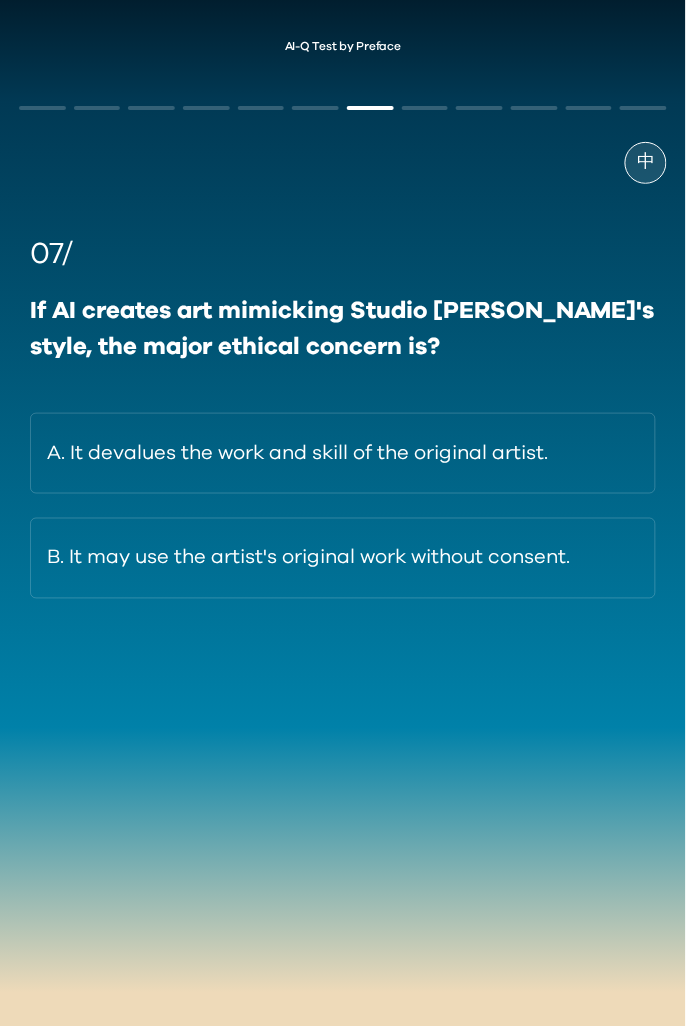 click on "If AI creates art mimicking Studio [PERSON_NAME]'s style, the major ethical concern is?" at bounding box center (343, 329) 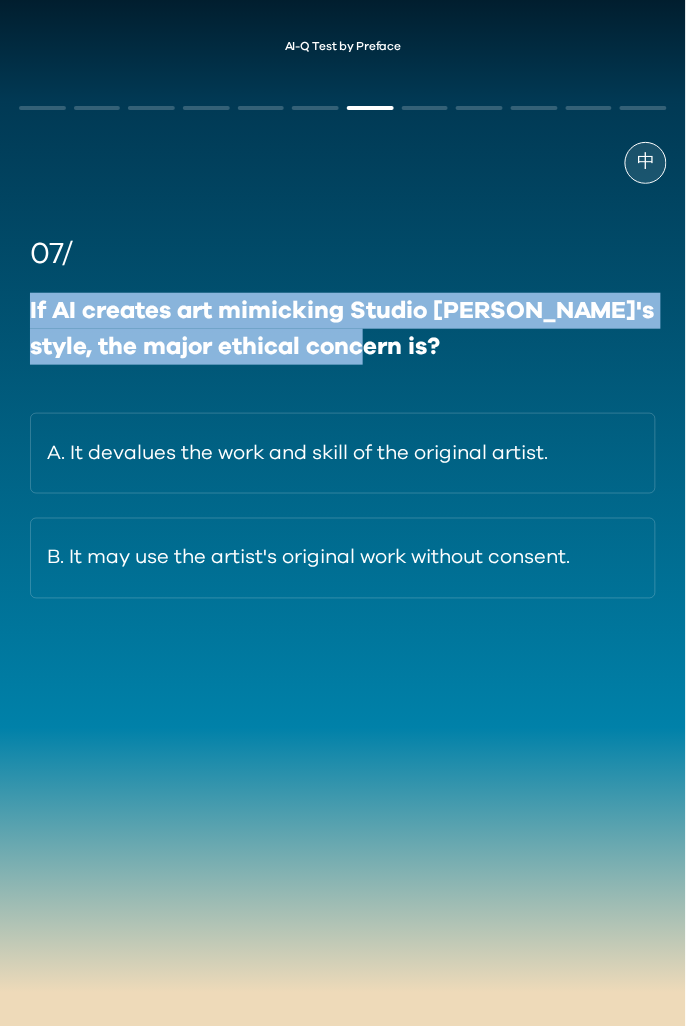 drag, startPoint x: 75, startPoint y: 304, endPoint x: 393, endPoint y: 336, distance: 319.60602 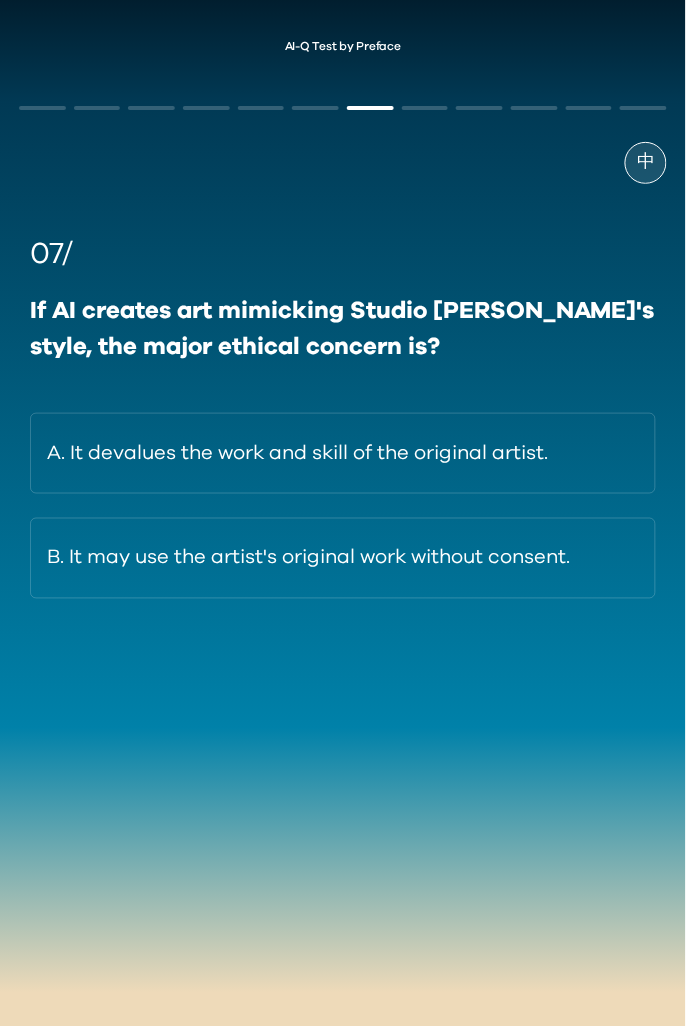 click on "If AI creates art mimicking Studio [PERSON_NAME]'s style, the major ethical concern is?" at bounding box center [343, 329] 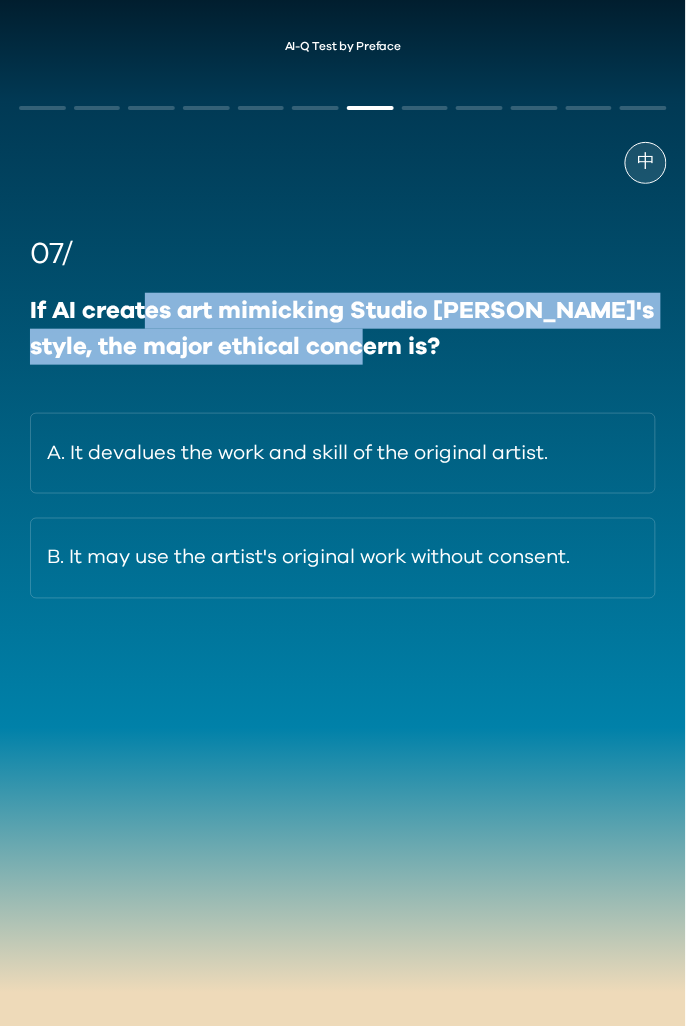 drag, startPoint x: 379, startPoint y: 346, endPoint x: 142, endPoint y: 320, distance: 238.42189 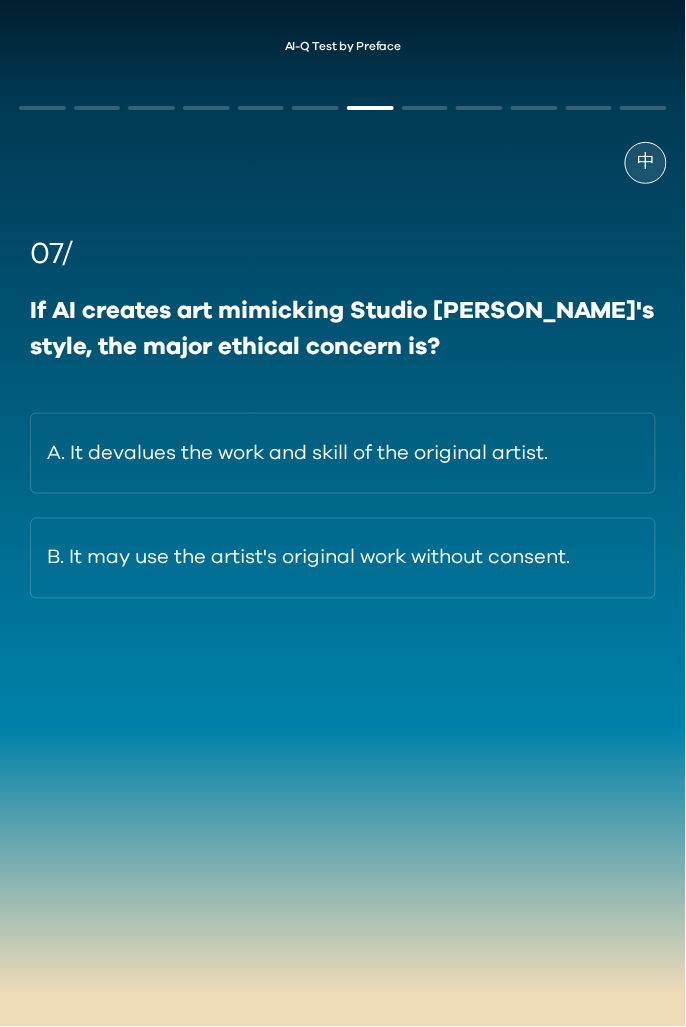 click on "B. It may use the artist's original work without consent." at bounding box center (343, 558) 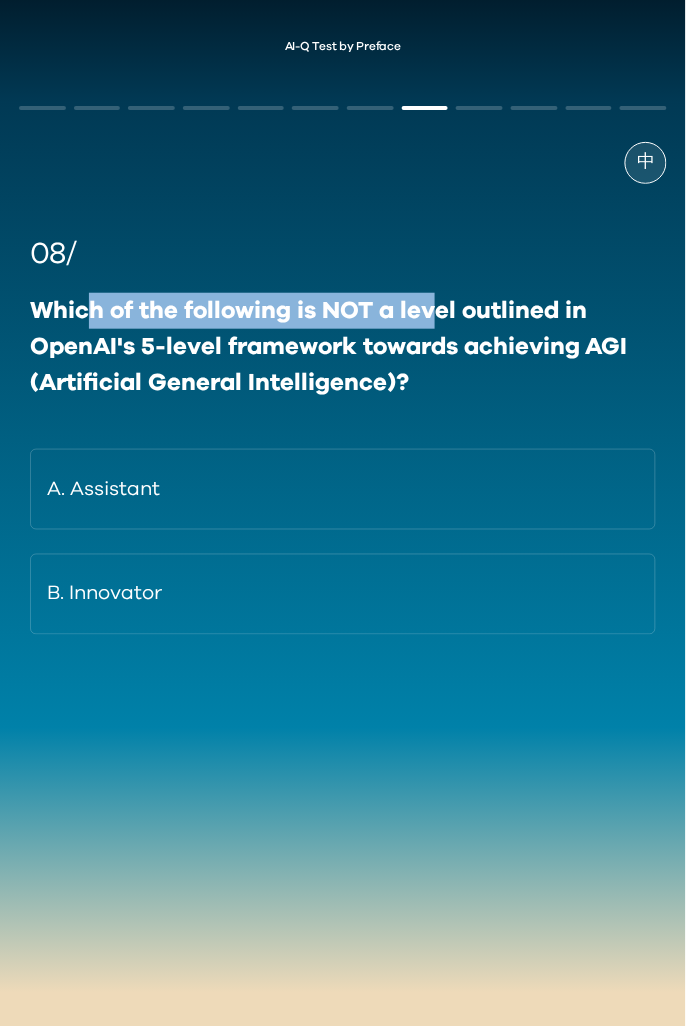 drag, startPoint x: 89, startPoint y: 299, endPoint x: 435, endPoint y: 313, distance: 346.2831 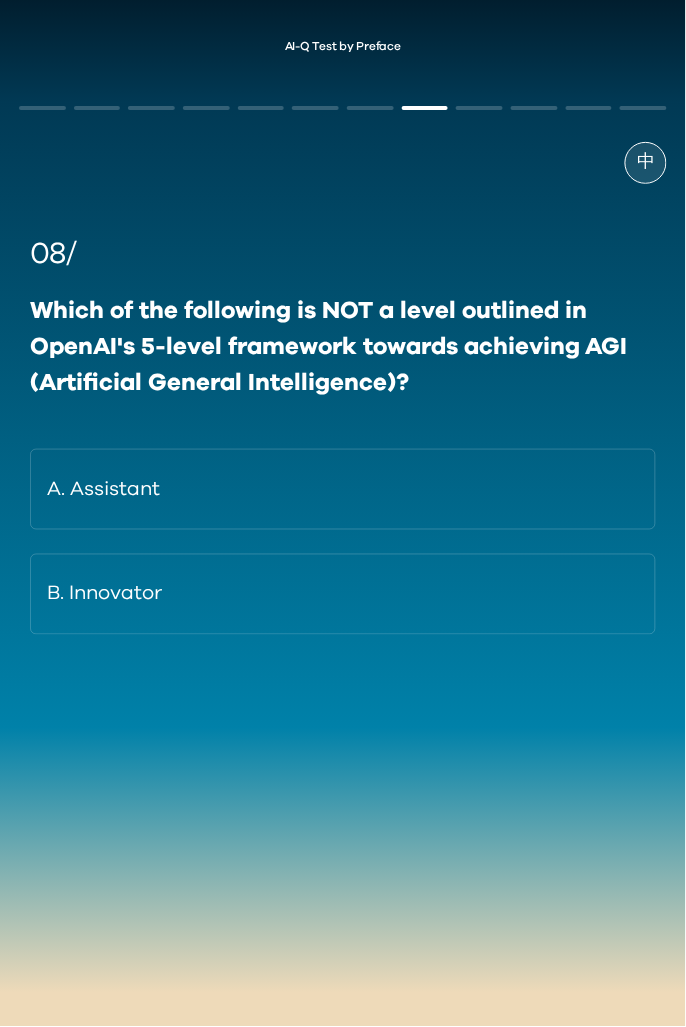 click on "Which of the following is NOT a level outlined in OpenAI's 5-level framework towards achieving AGI (Artificial General Intelligence)?" at bounding box center (343, 347) 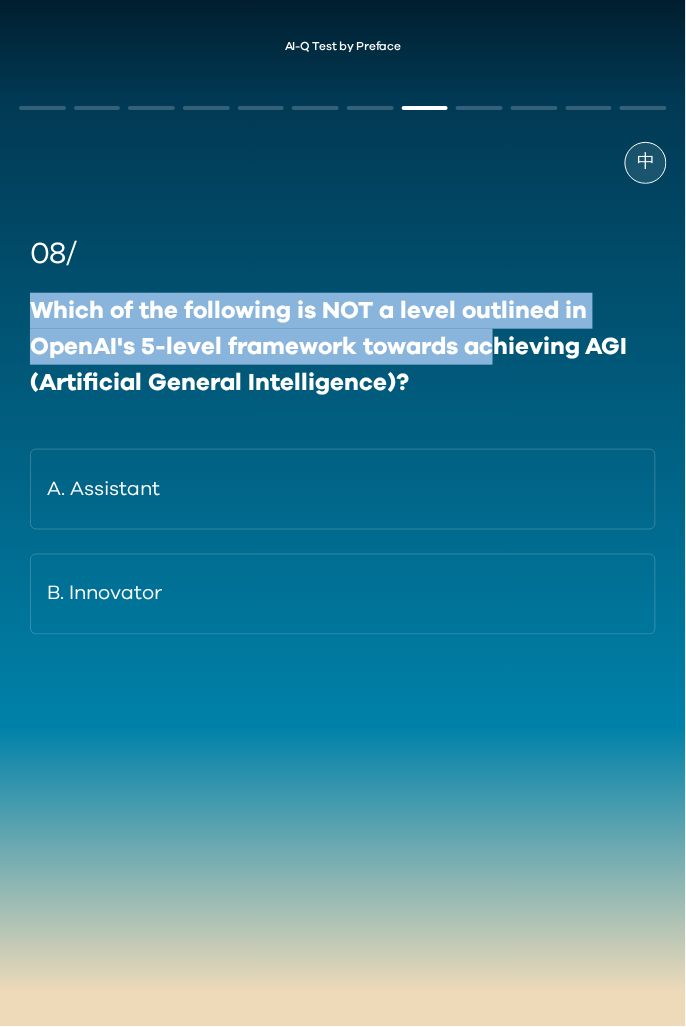 drag, startPoint x: 31, startPoint y: 308, endPoint x: 494, endPoint y: 330, distance: 463.52237 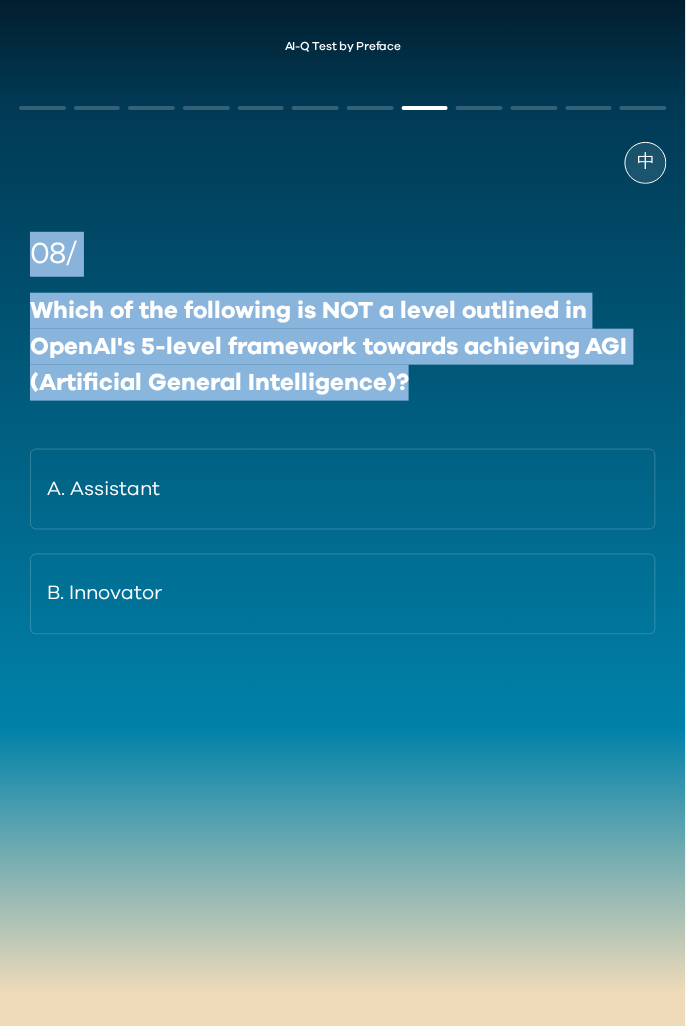 drag, startPoint x: 47, startPoint y: 256, endPoint x: 545, endPoint y: 386, distance: 514.68823 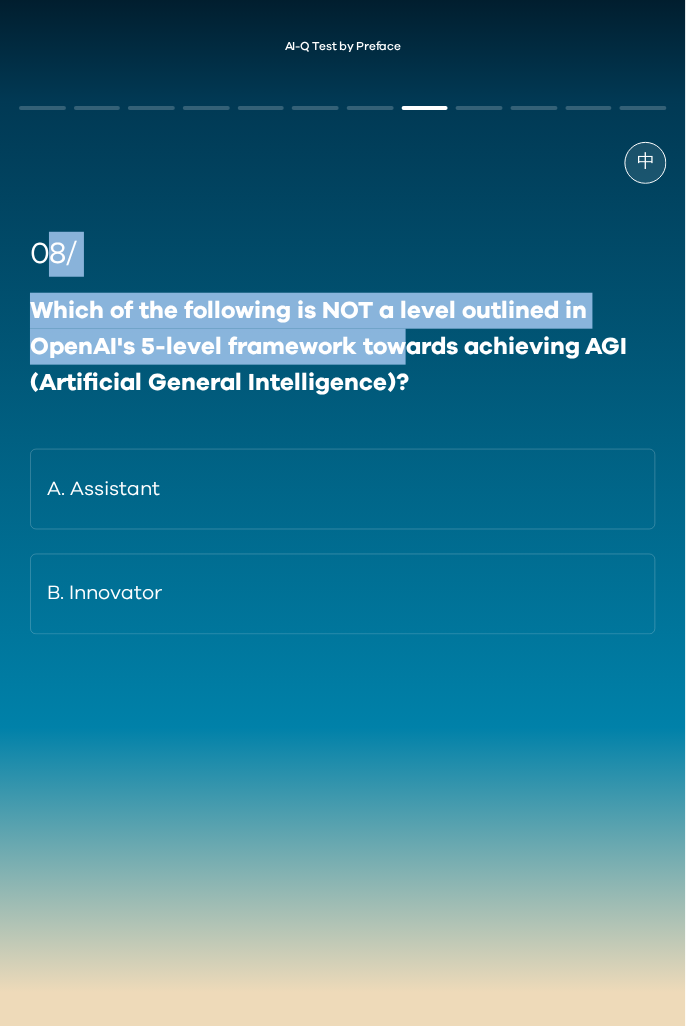 drag, startPoint x: 51, startPoint y: 255, endPoint x: 437, endPoint y: 356, distance: 398.995 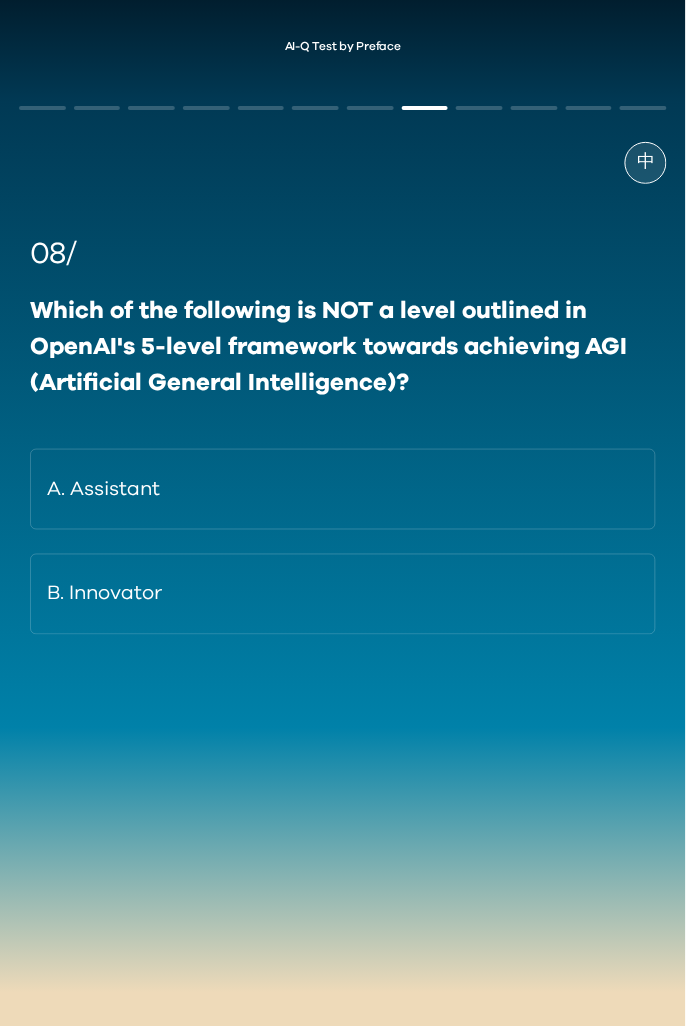click on "Which of the following is NOT a level outlined in OpenAI's 5-level framework towards achieving AGI (Artificial General Intelligence)?" at bounding box center [343, 347] 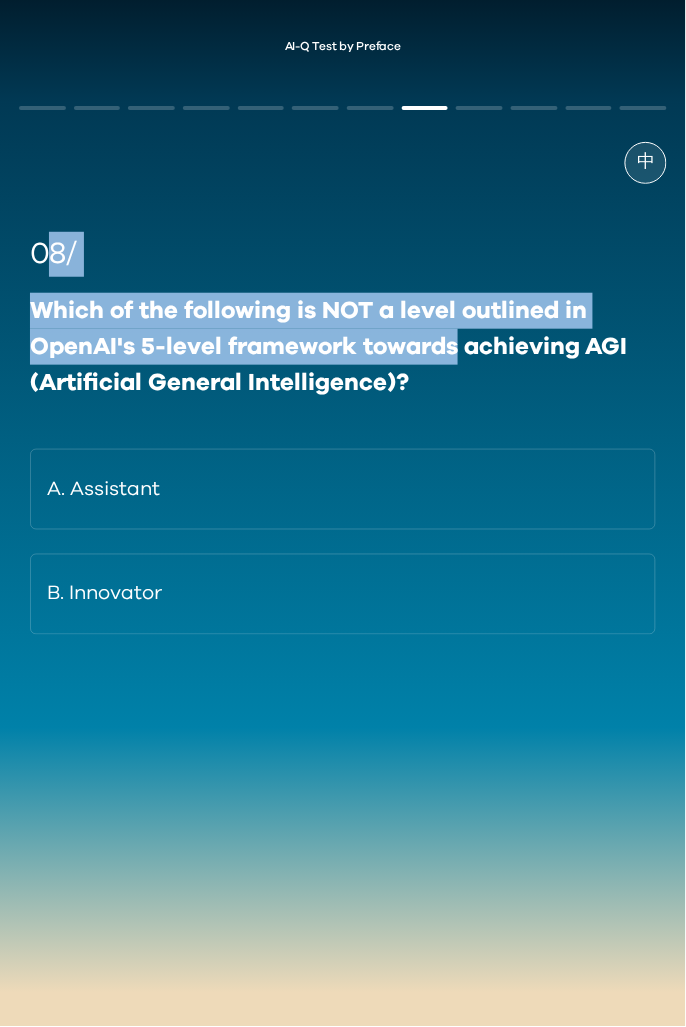 drag, startPoint x: 45, startPoint y: 253, endPoint x: 420, endPoint y: 359, distance: 389.69348 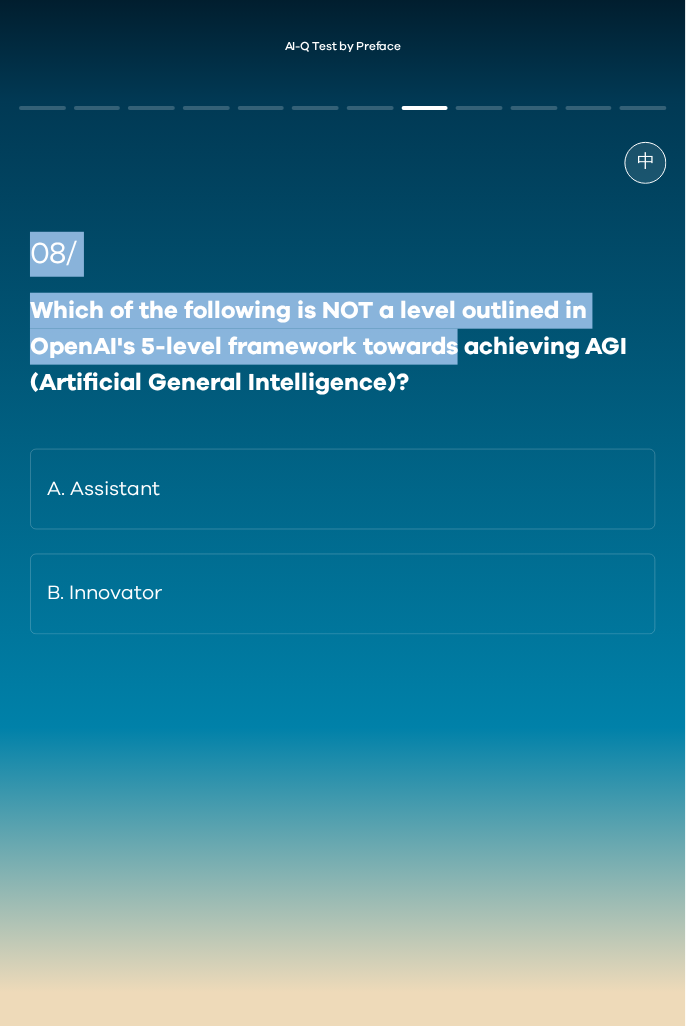 drag, startPoint x: 31, startPoint y: 254, endPoint x: 454, endPoint y: 346, distance: 432.88913 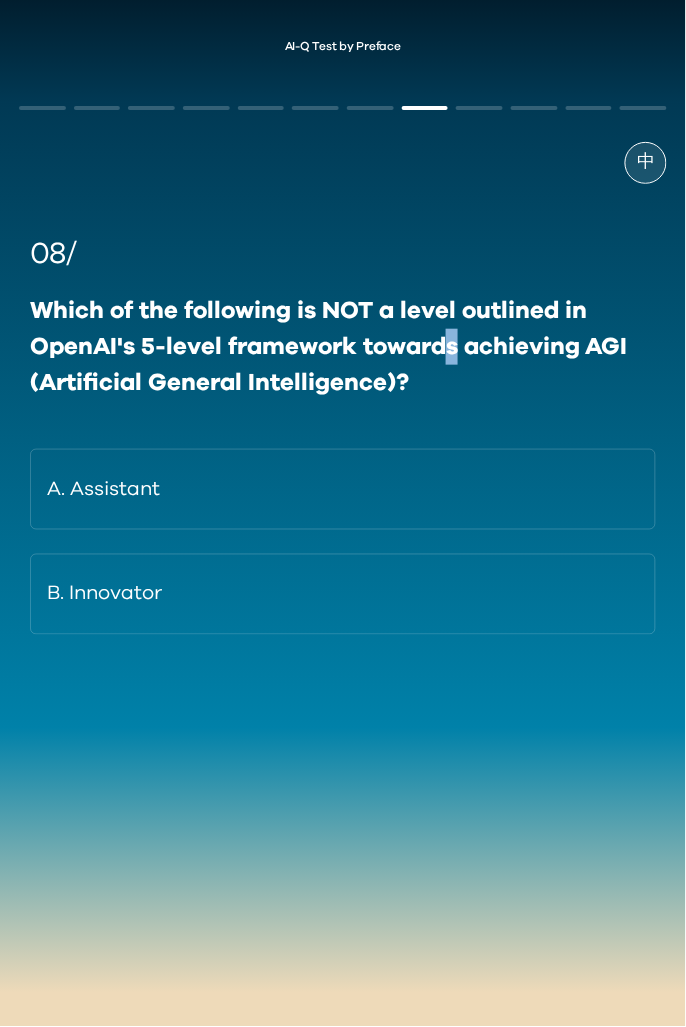 drag, startPoint x: 454, startPoint y: 346, endPoint x: 103, endPoint y: 303, distance: 353.62408 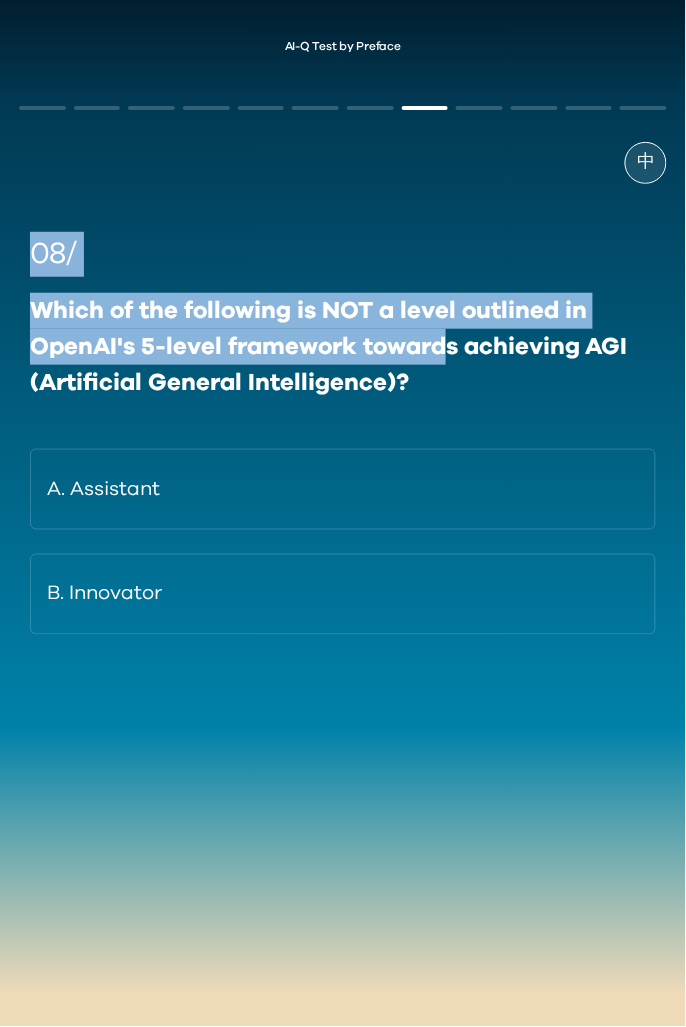 drag, startPoint x: 29, startPoint y: 245, endPoint x: 440, endPoint y: 354, distance: 425.2082 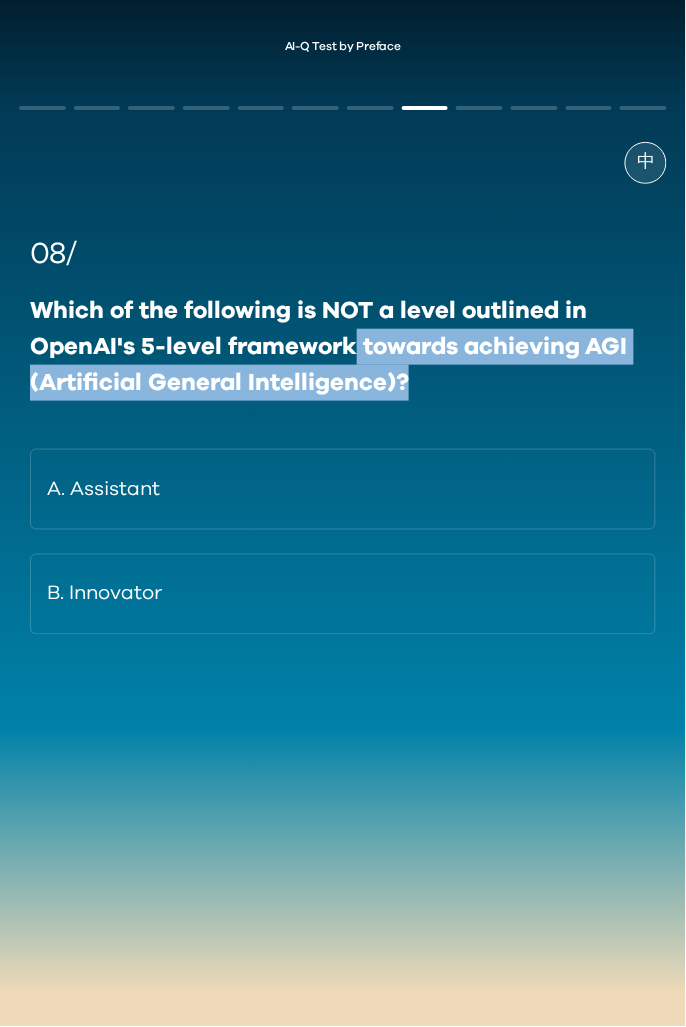 drag, startPoint x: 353, startPoint y: 345, endPoint x: 429, endPoint y: 386, distance: 86.35392 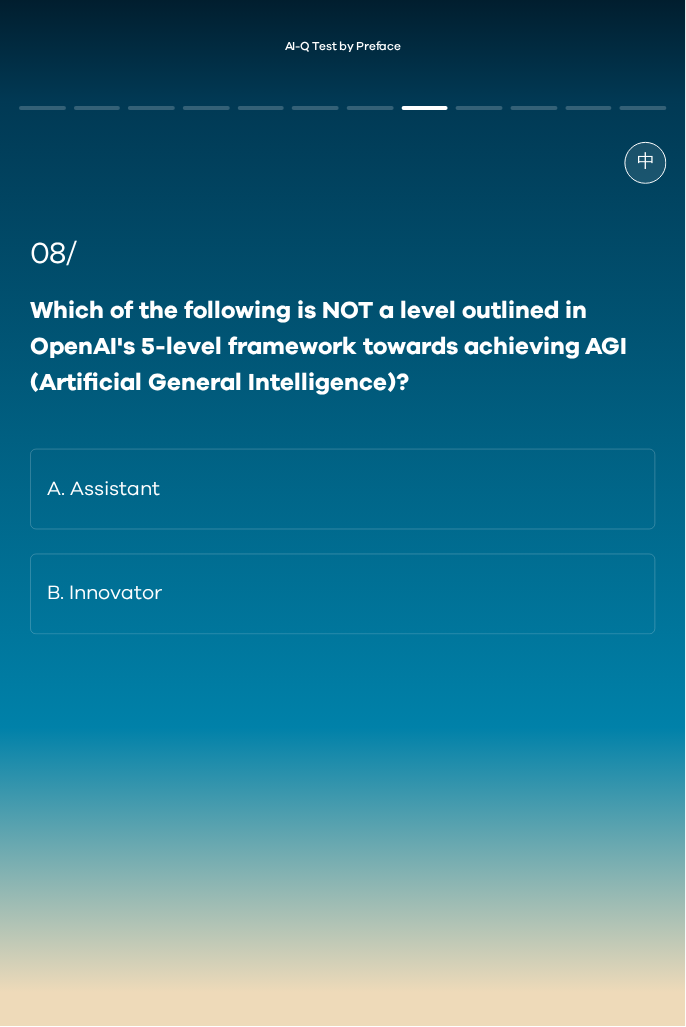 click on "Which of the following is NOT a level outlined in OpenAI's 5-level framework towards achieving AGI (Artificial General Intelligence)?" at bounding box center [343, 347] 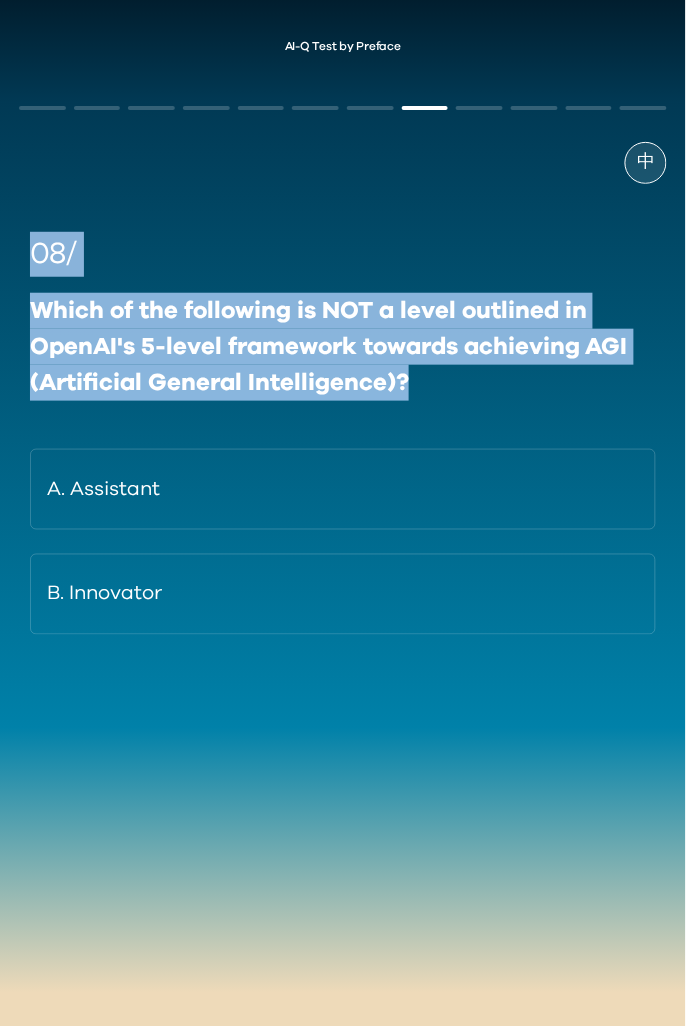 drag, startPoint x: 399, startPoint y: 380, endPoint x: 37, endPoint y: 236, distance: 389.58954 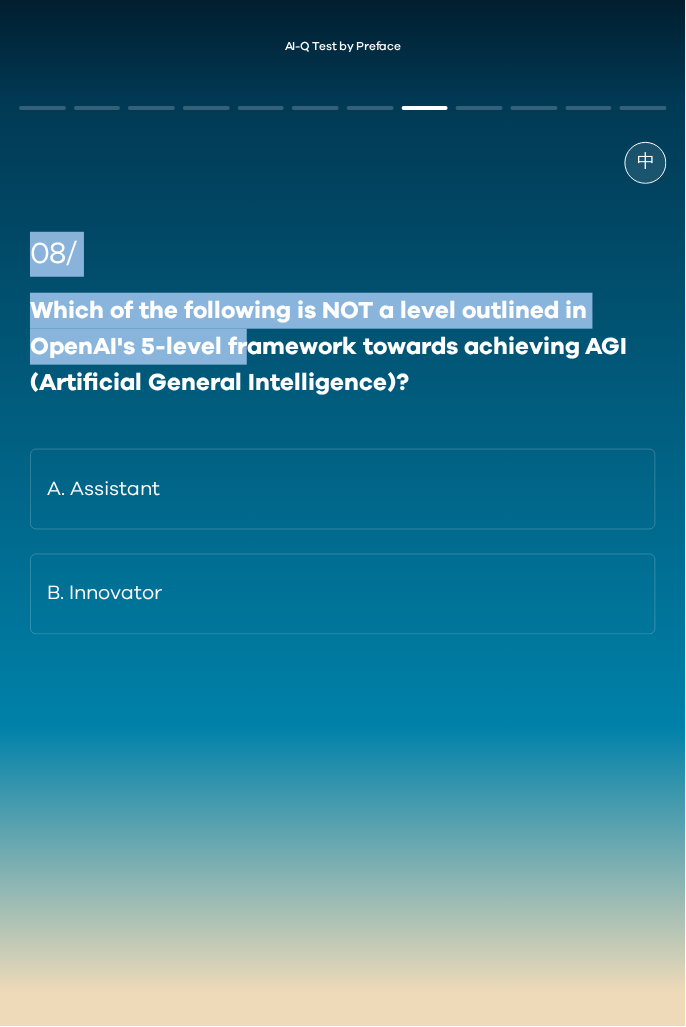 drag, startPoint x: 33, startPoint y: 254, endPoint x: 250, endPoint y: 351, distance: 237.69308 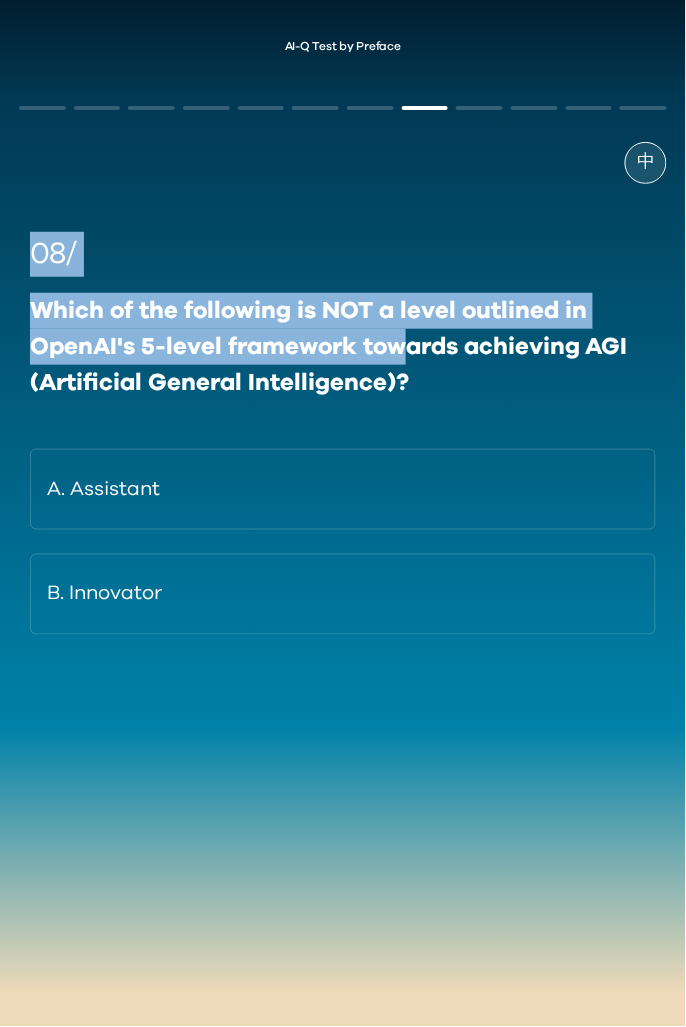 drag, startPoint x: 35, startPoint y: 246, endPoint x: 433, endPoint y: 362, distance: 414.56 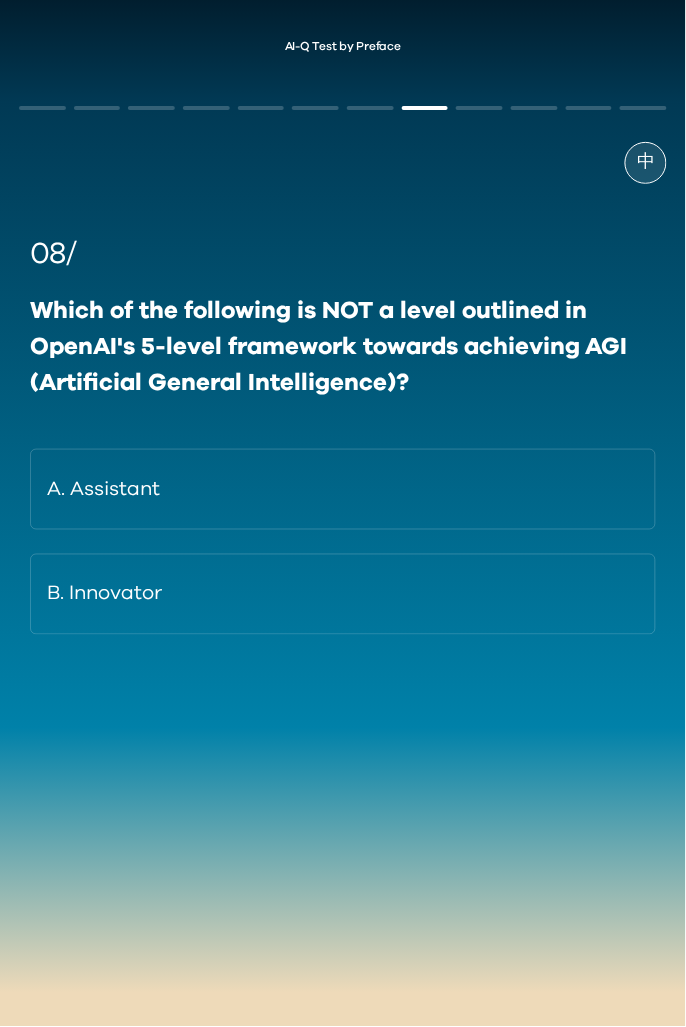 click on "Which of the following is NOT a level outlined in OpenAI's 5-level framework towards achieving AGI (Artificial General Intelligence)?" at bounding box center (343, 347) 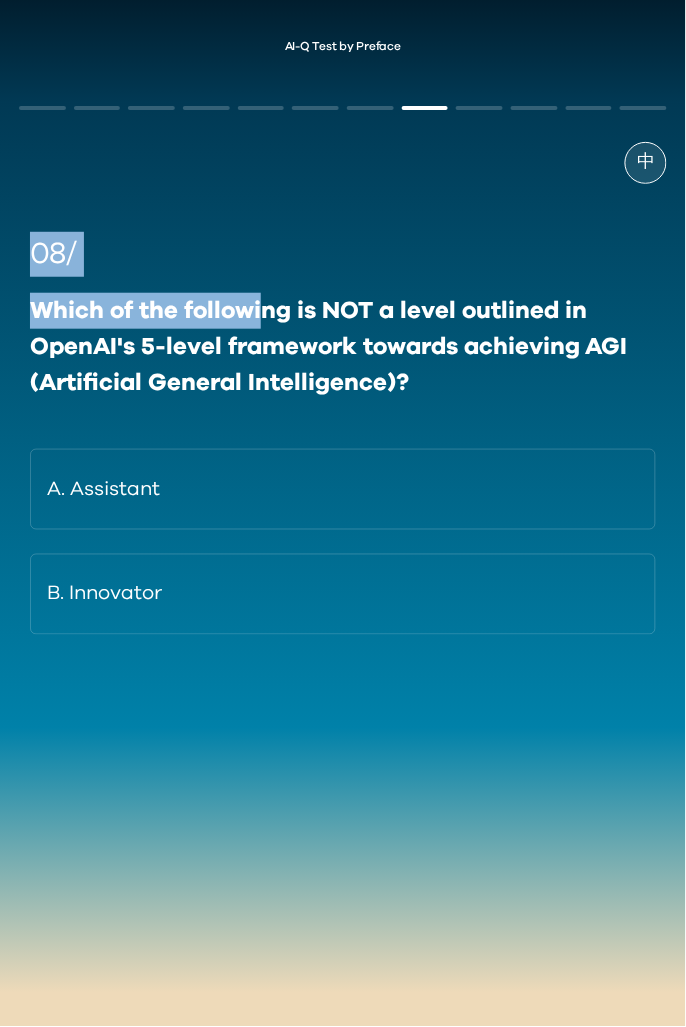 drag, startPoint x: 32, startPoint y: 239, endPoint x: 263, endPoint y: 313, distance: 242.5634 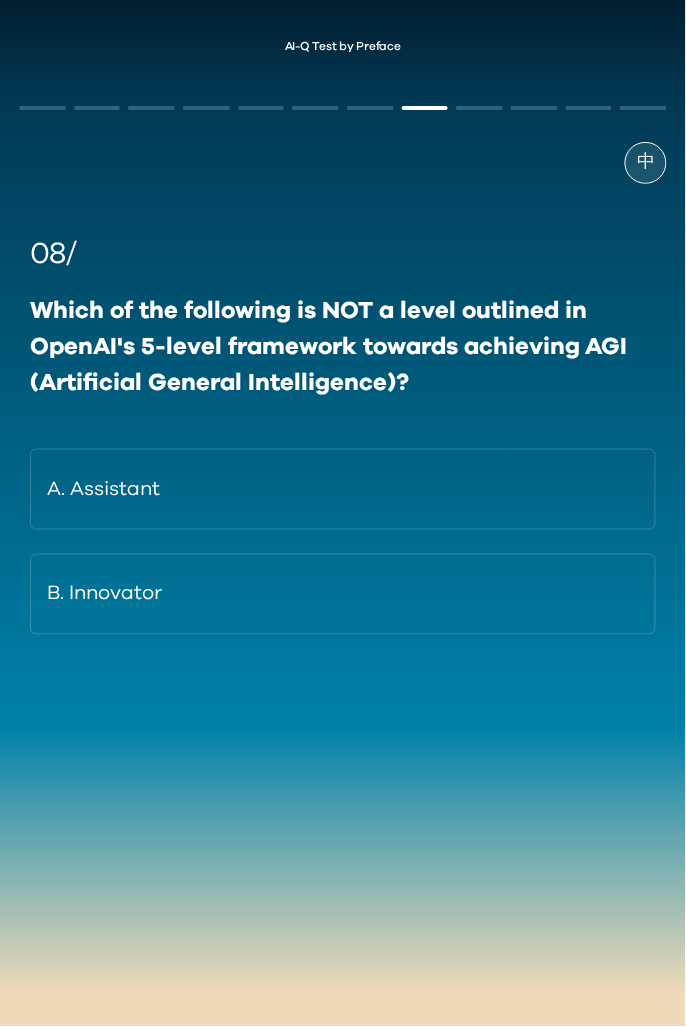 click on "B. Innovator" at bounding box center [343, 594] 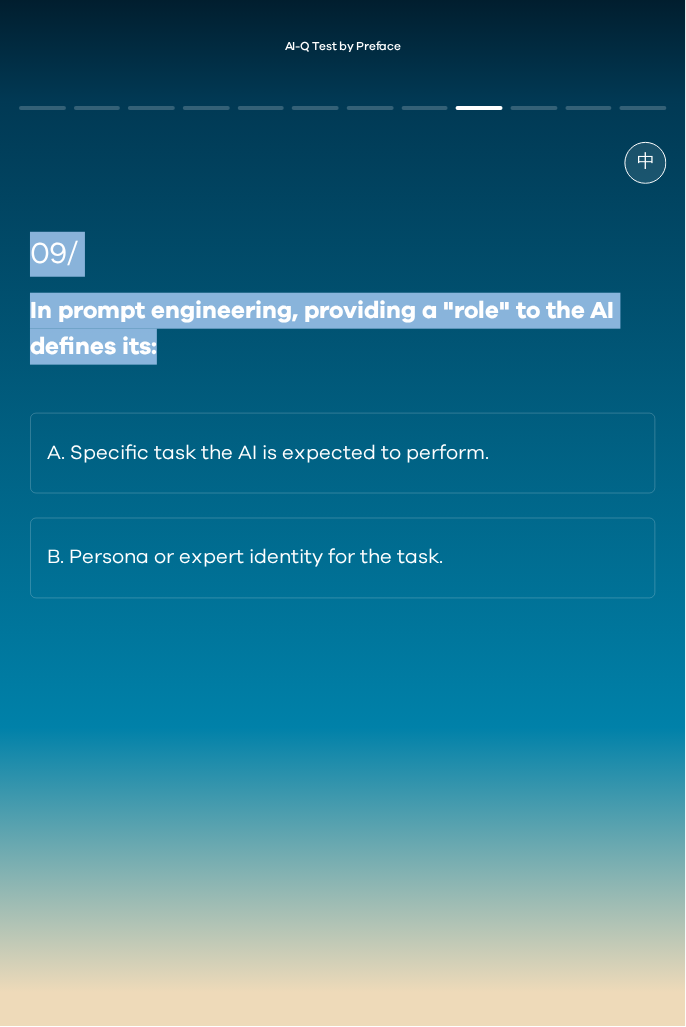 drag, startPoint x: 32, startPoint y: 247, endPoint x: 273, endPoint y: 360, distance: 266.17664 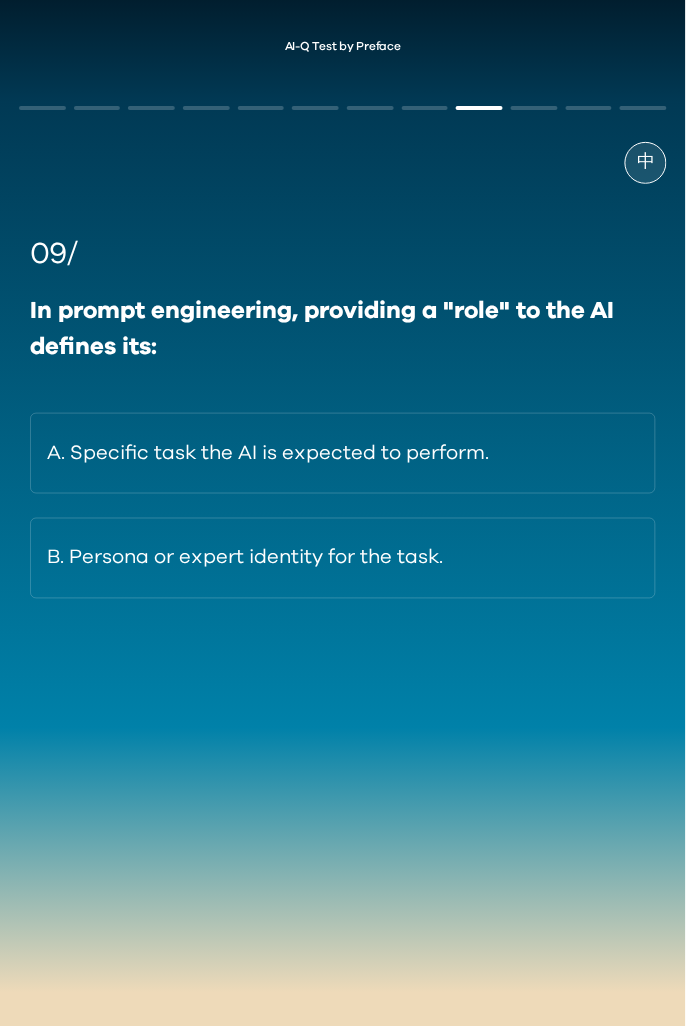click on "B. Persona or expert identity for the task." at bounding box center (343, 558) 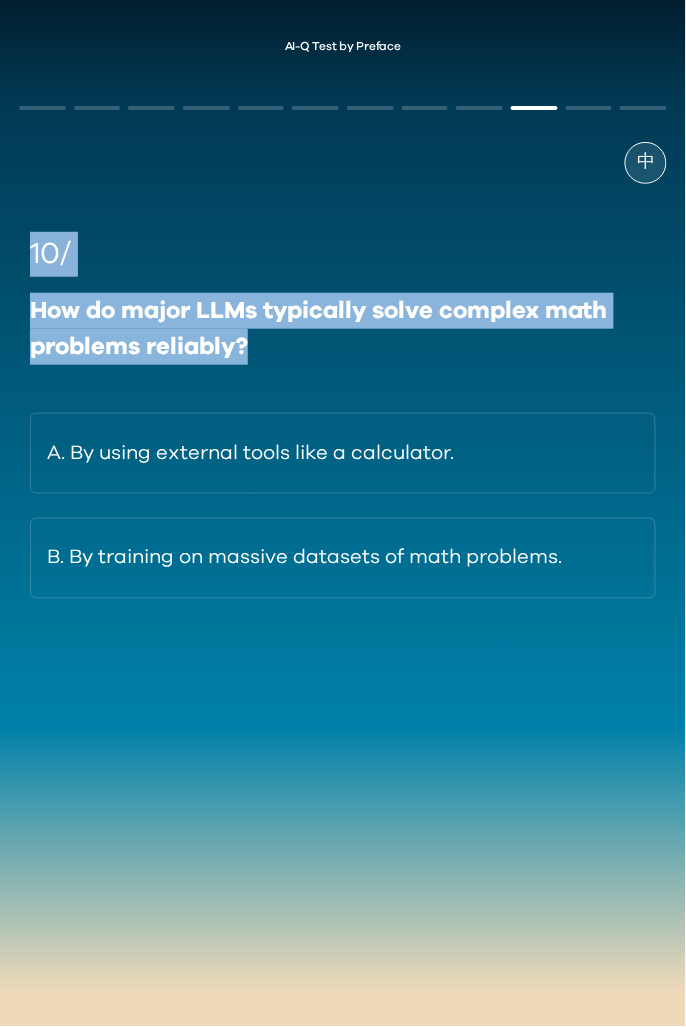 drag, startPoint x: 31, startPoint y: 254, endPoint x: 352, endPoint y: 352, distance: 335.62628 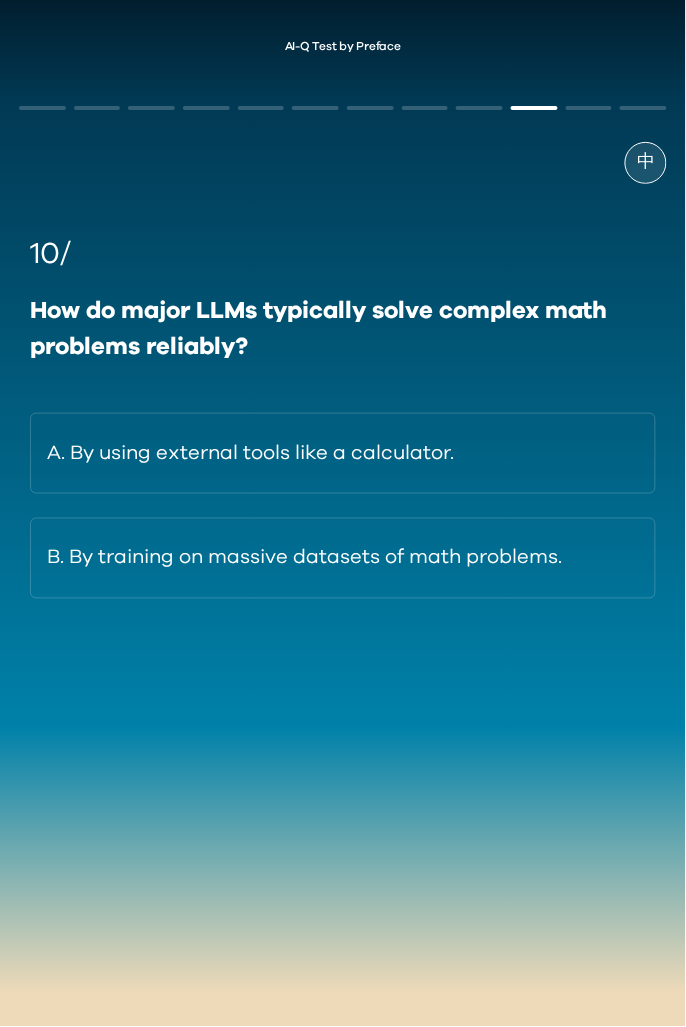 click on "B. By training on massive datasets of math problems." at bounding box center [343, 558] 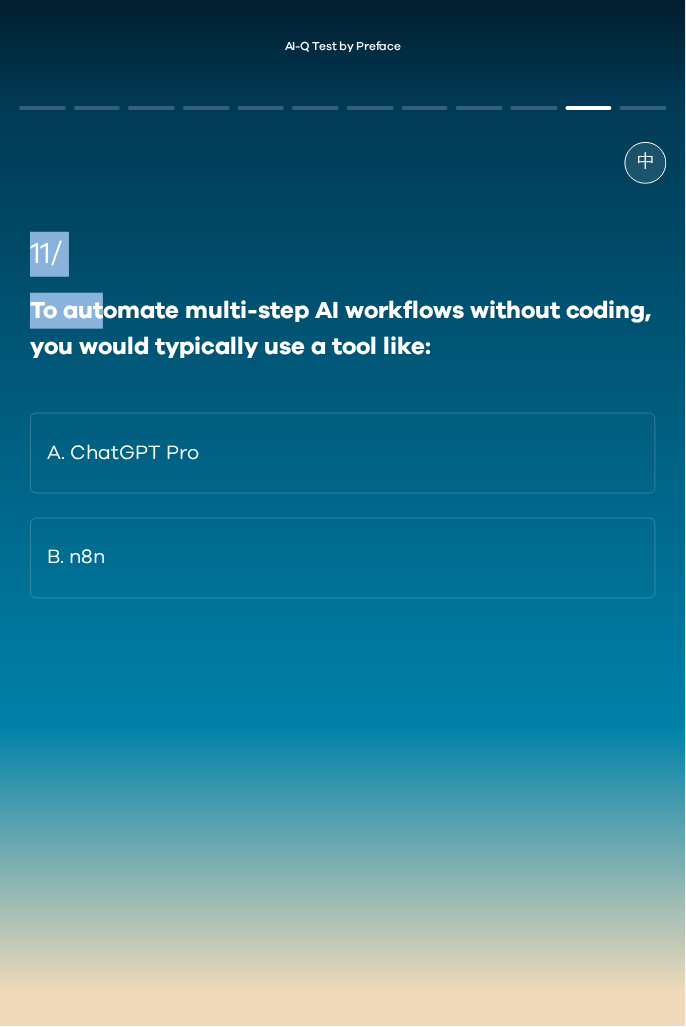 drag, startPoint x: 30, startPoint y: 254, endPoint x: 231, endPoint y: 320, distance: 211.5585 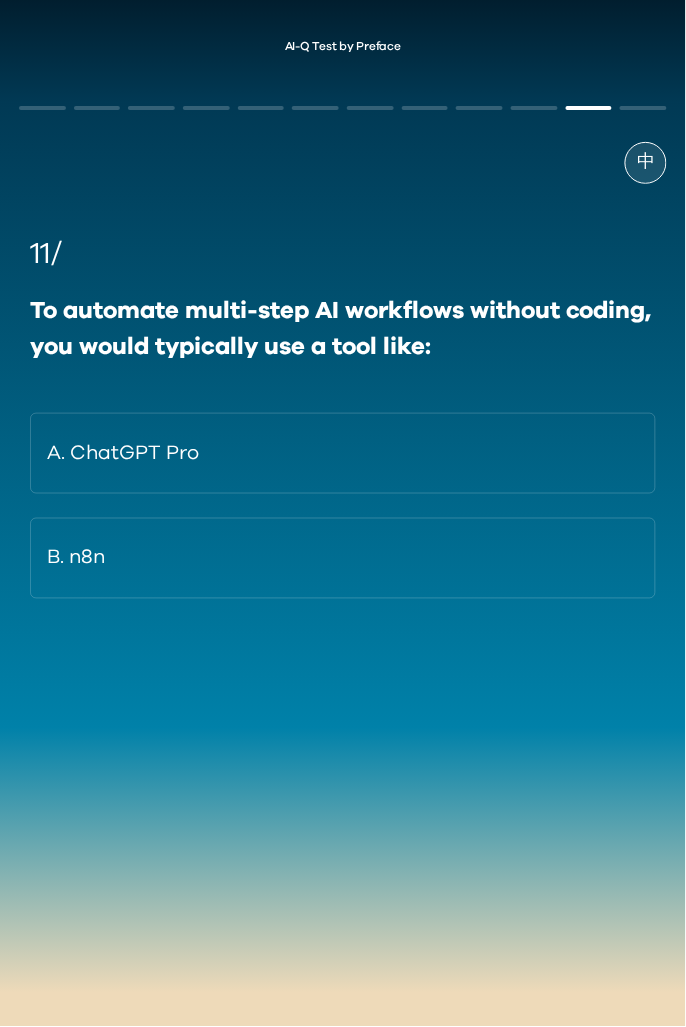 click on "To automate multi-step AI workflows without coding, you would typically use a tool like:" at bounding box center [343, 329] 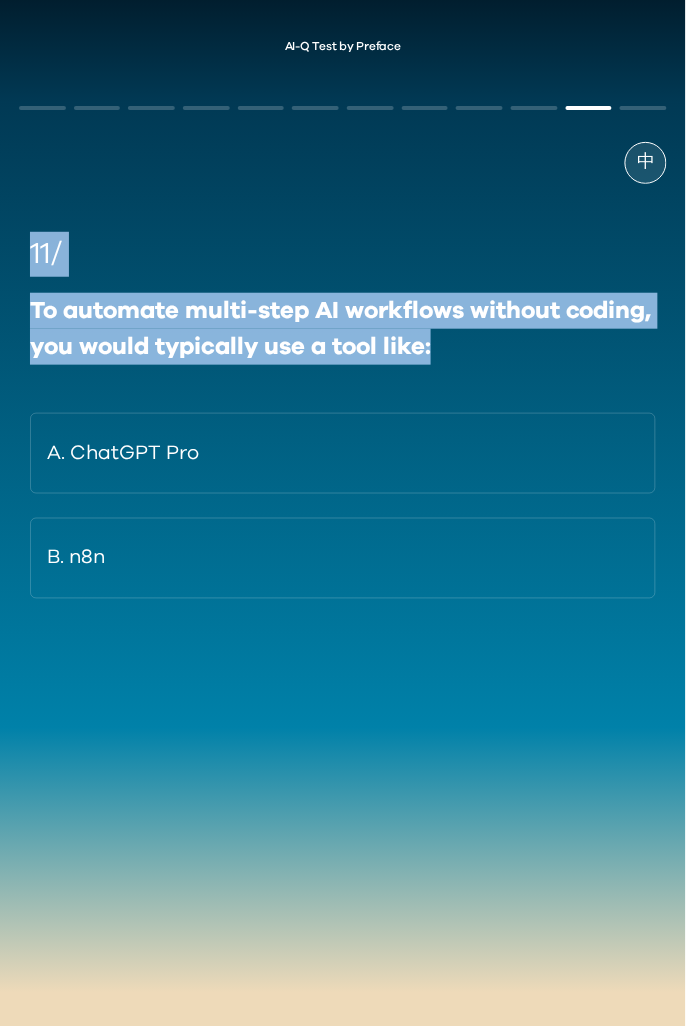 drag, startPoint x: 29, startPoint y: 256, endPoint x: 520, endPoint y: 352, distance: 500.2969 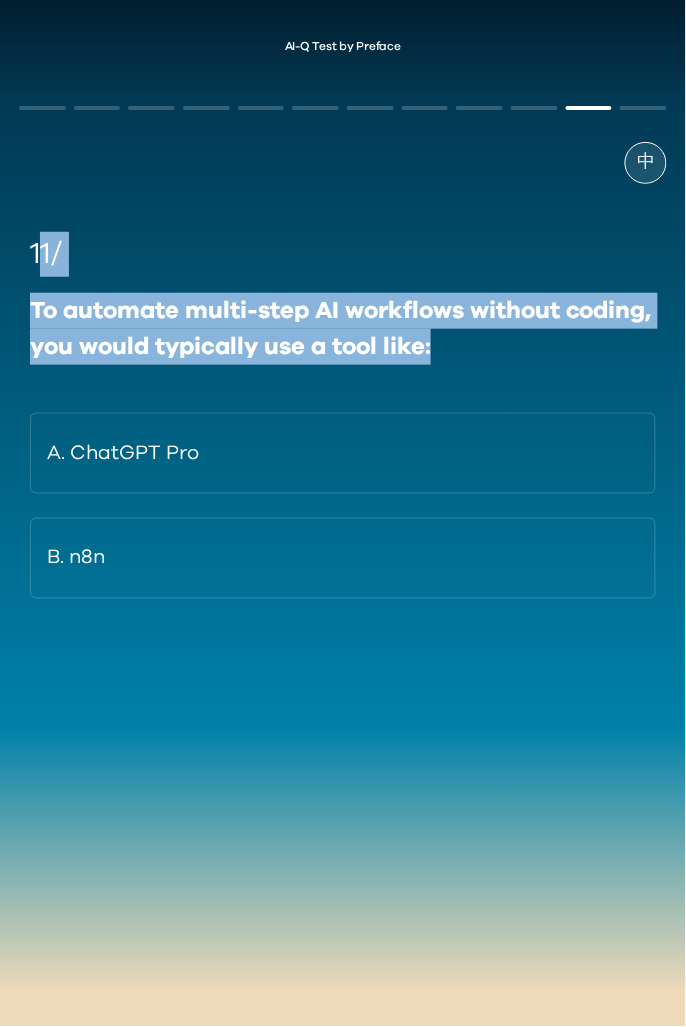 drag, startPoint x: 422, startPoint y: 343, endPoint x: 59, endPoint y: 256, distance: 373.28006 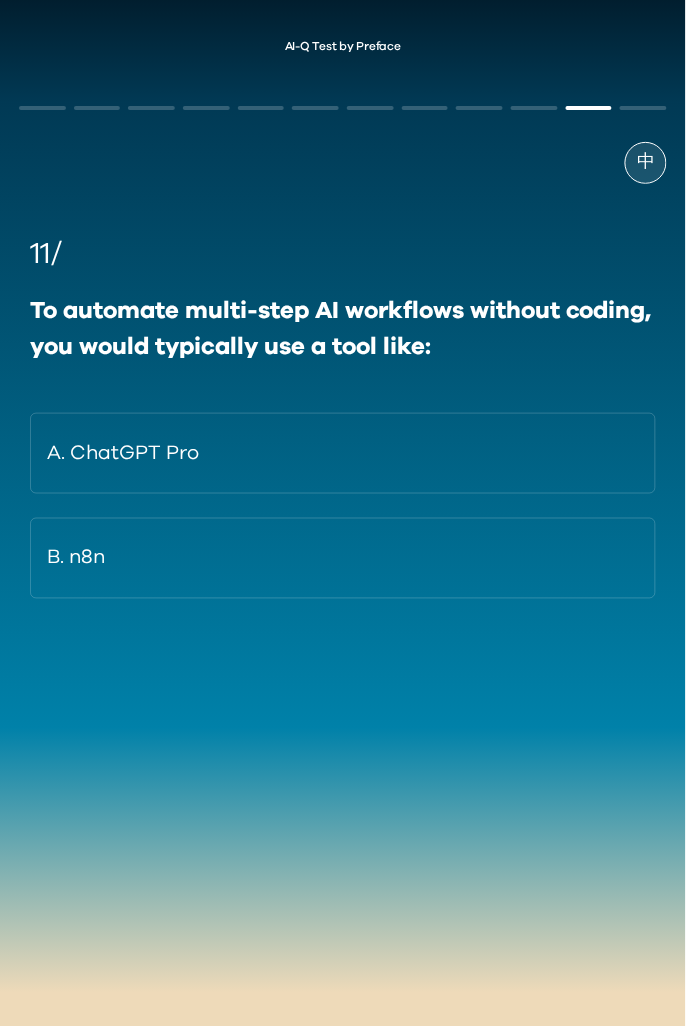 click on "B. n8n" at bounding box center [343, 558] 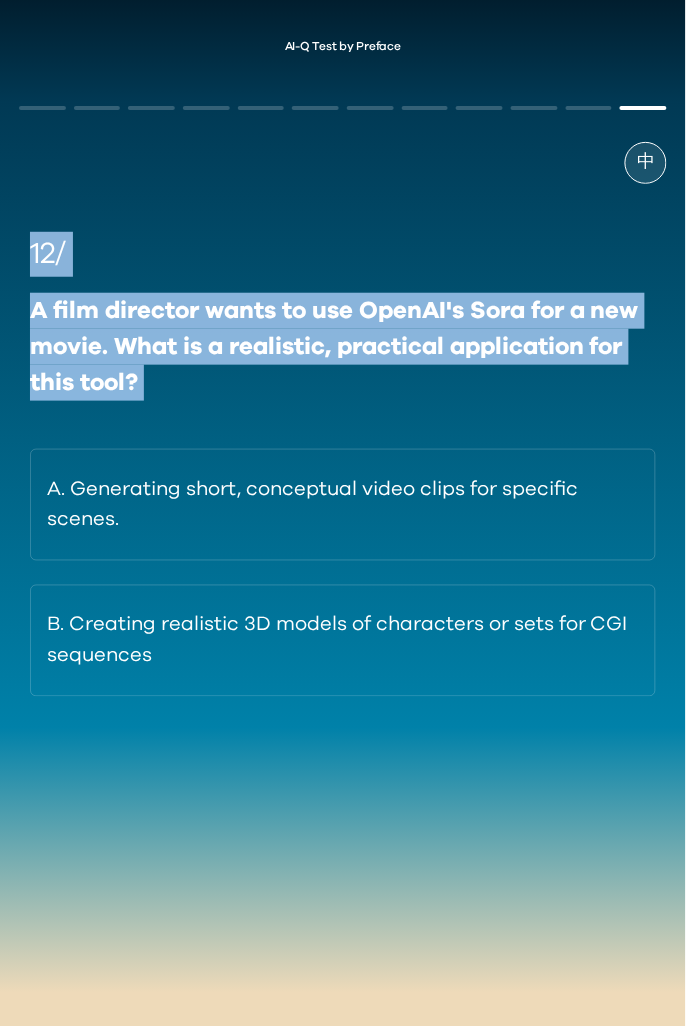 drag, startPoint x: 25, startPoint y: 245, endPoint x: 172, endPoint y: 397, distance: 211.45448 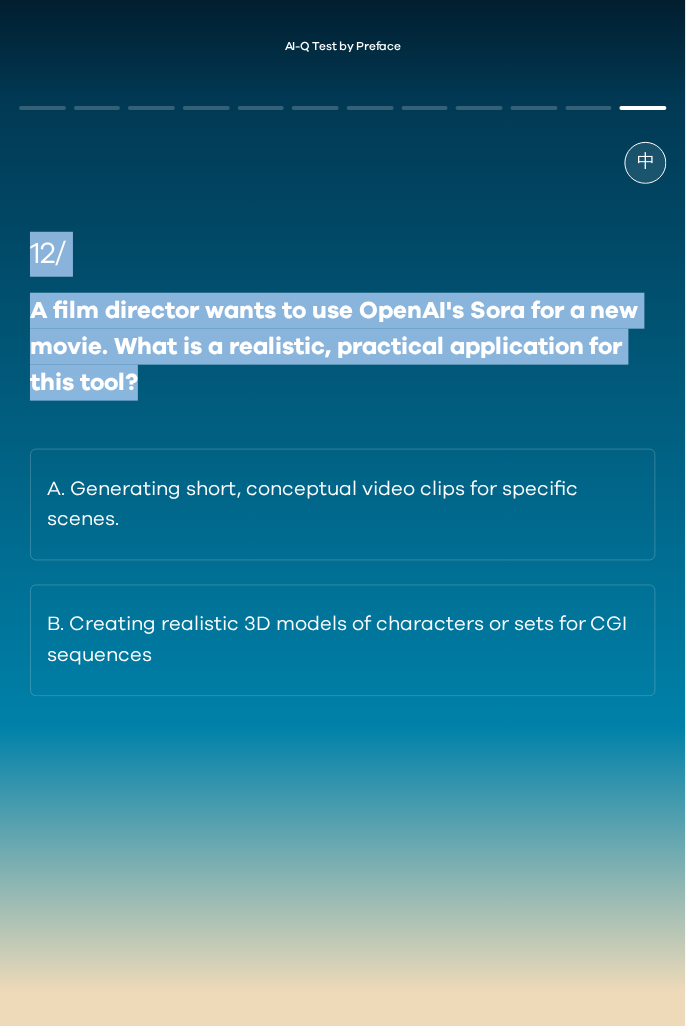 click on "A film director wants to use OpenAI's Sora for a new movie. What is a realistic, practical application for this tool?" at bounding box center (343, 347) 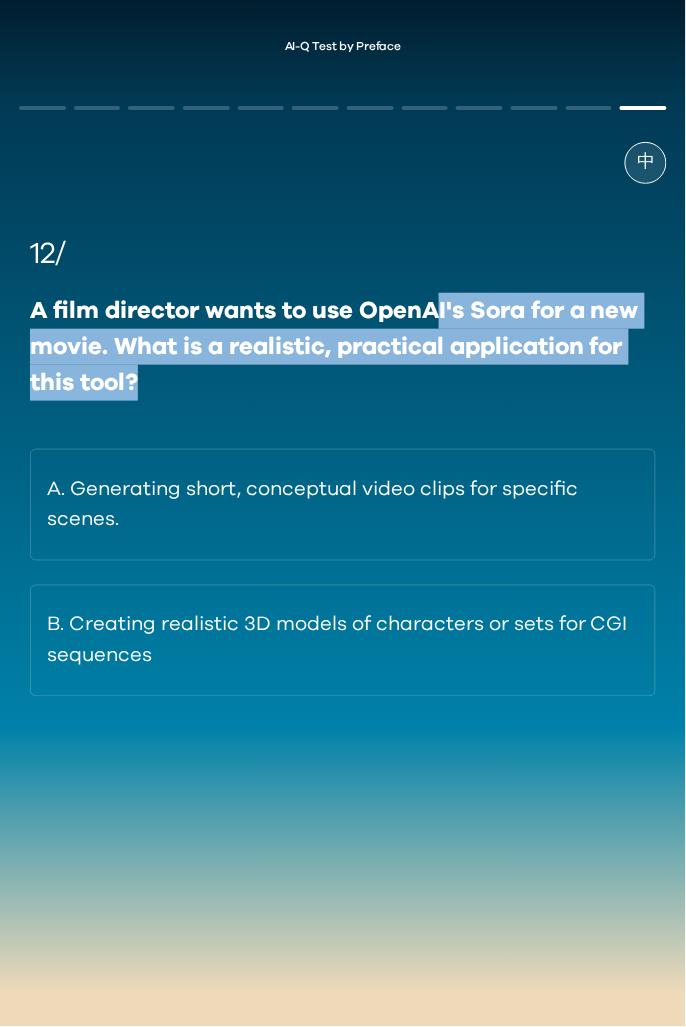 drag, startPoint x: 195, startPoint y: 379, endPoint x: 440, endPoint y: 342, distance: 247.77812 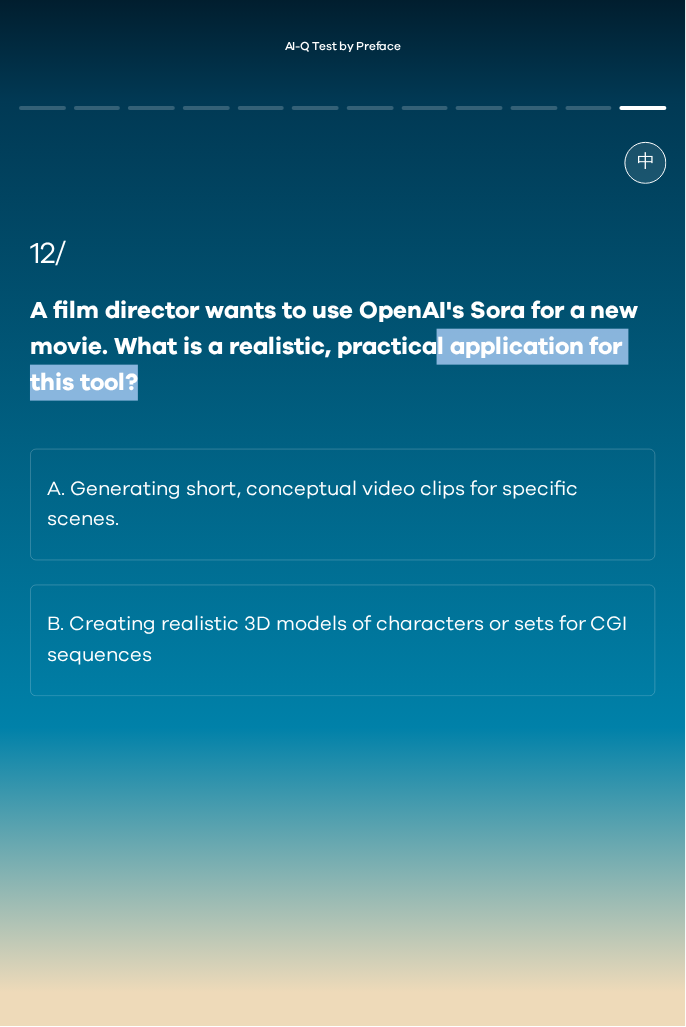 click on "A film director wants to use OpenAI's Sora for a new movie. What is a realistic, practical application for this tool?" at bounding box center [343, 347] 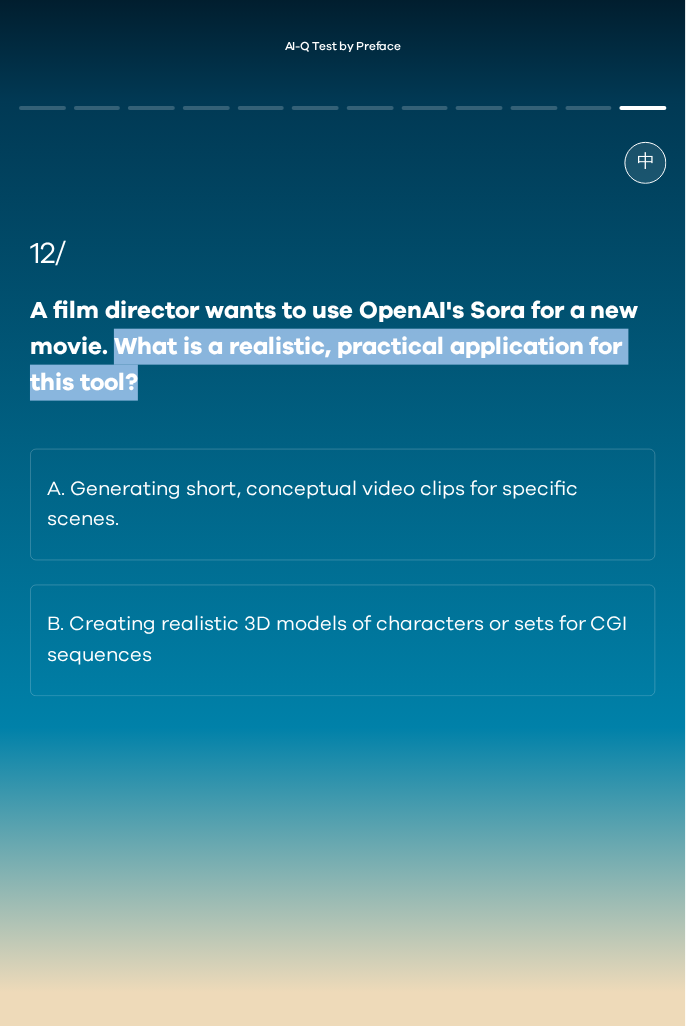 drag, startPoint x: 166, startPoint y: 366, endPoint x: 123, endPoint y: 347, distance: 47.010635 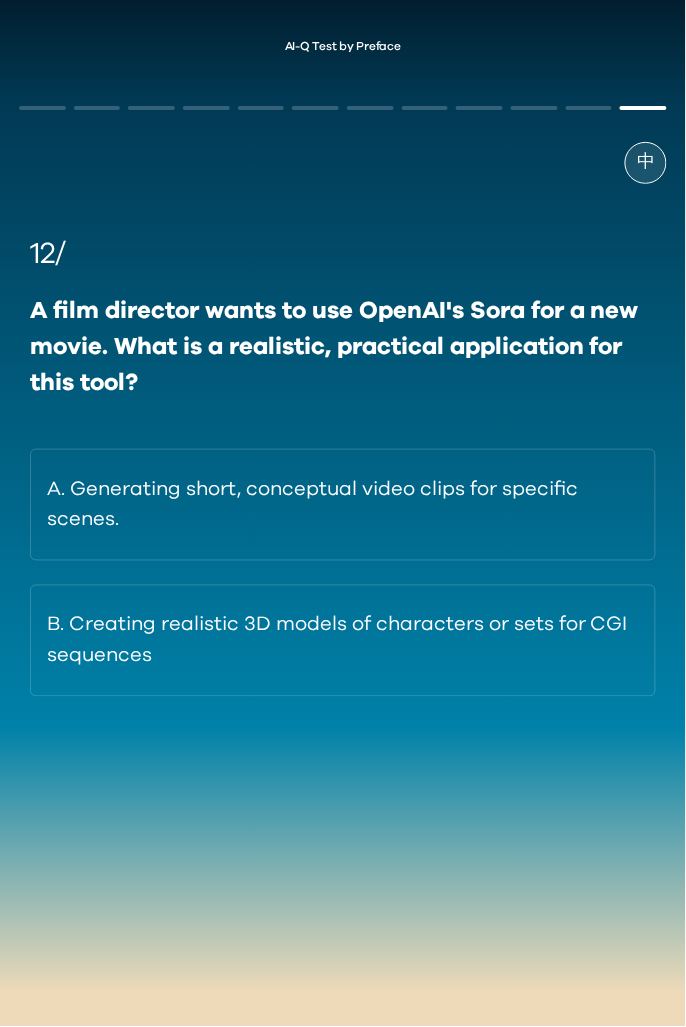 click on "A. Generating short, conceptual video clips for specific scenes." at bounding box center [343, 505] 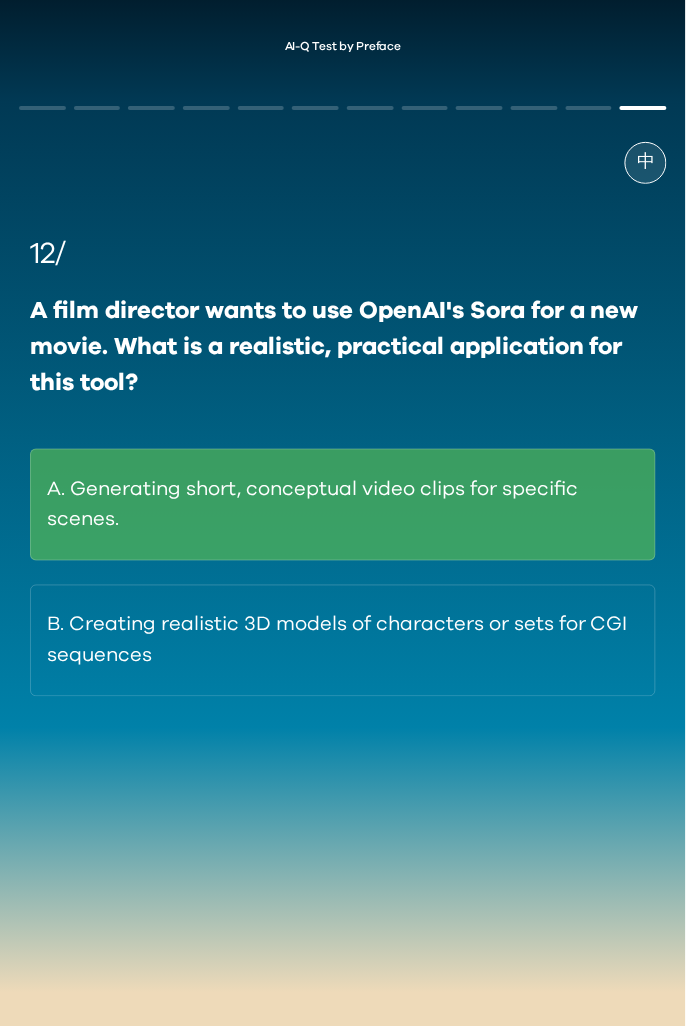 click on "12/" at bounding box center (343, 254) 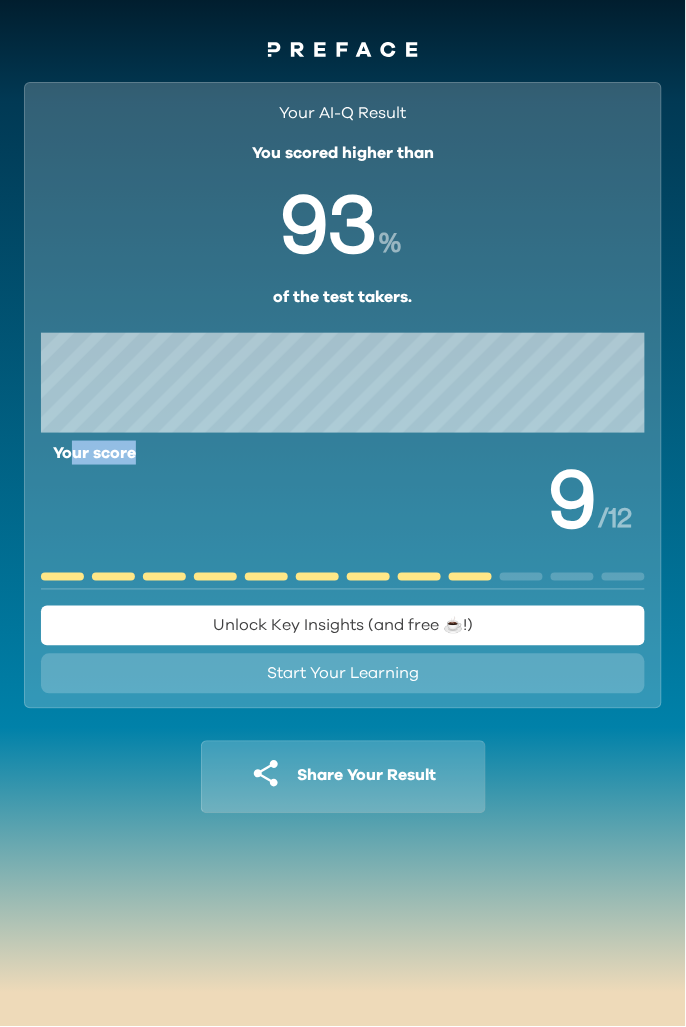 drag, startPoint x: 69, startPoint y: 448, endPoint x: 432, endPoint y: 525, distance: 371.0768 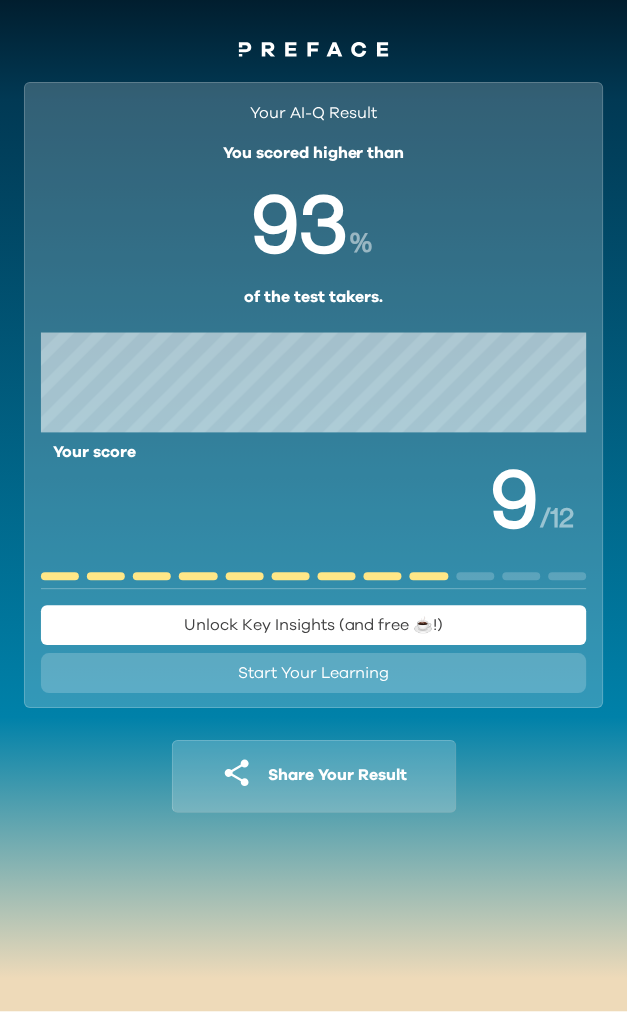 click on "Unlock Key Insights (and free ☕️!)" at bounding box center [314, 626] 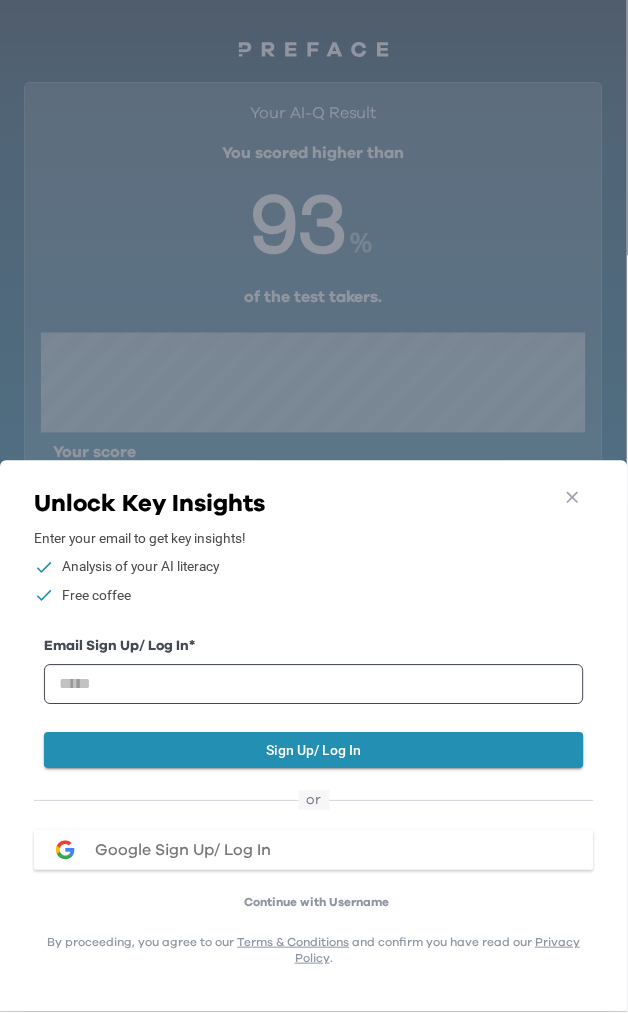 type 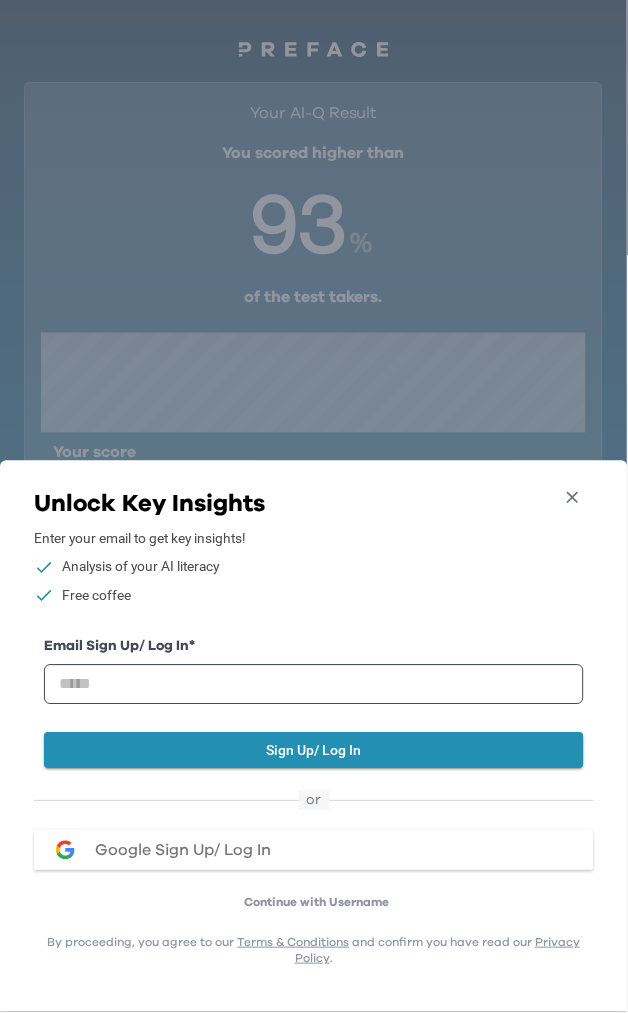 click on "Close" at bounding box center [573, 502] 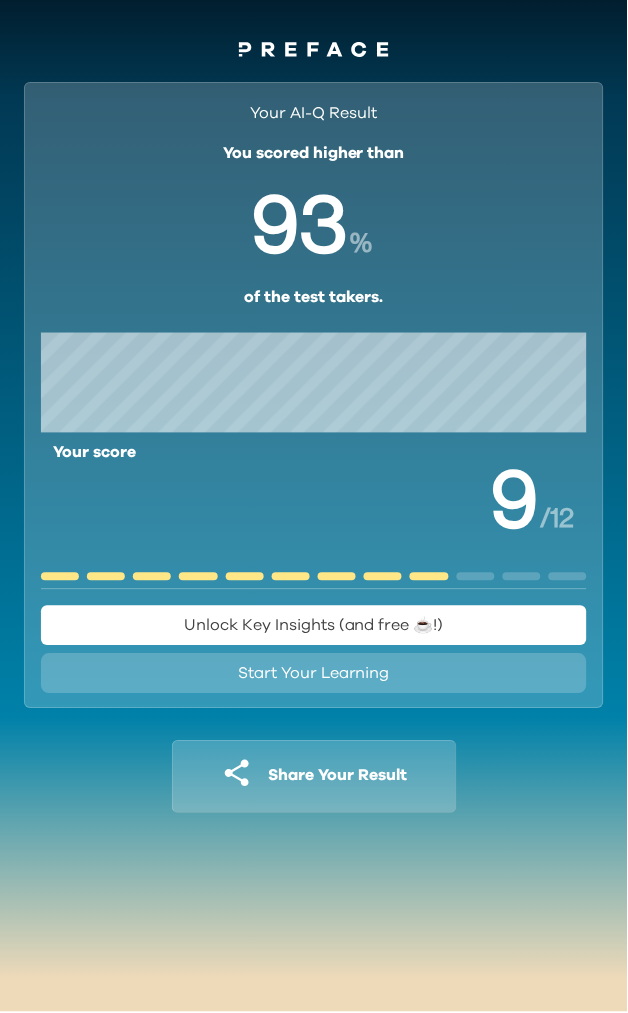 click on "Start Your Learning" at bounding box center (314, 674) 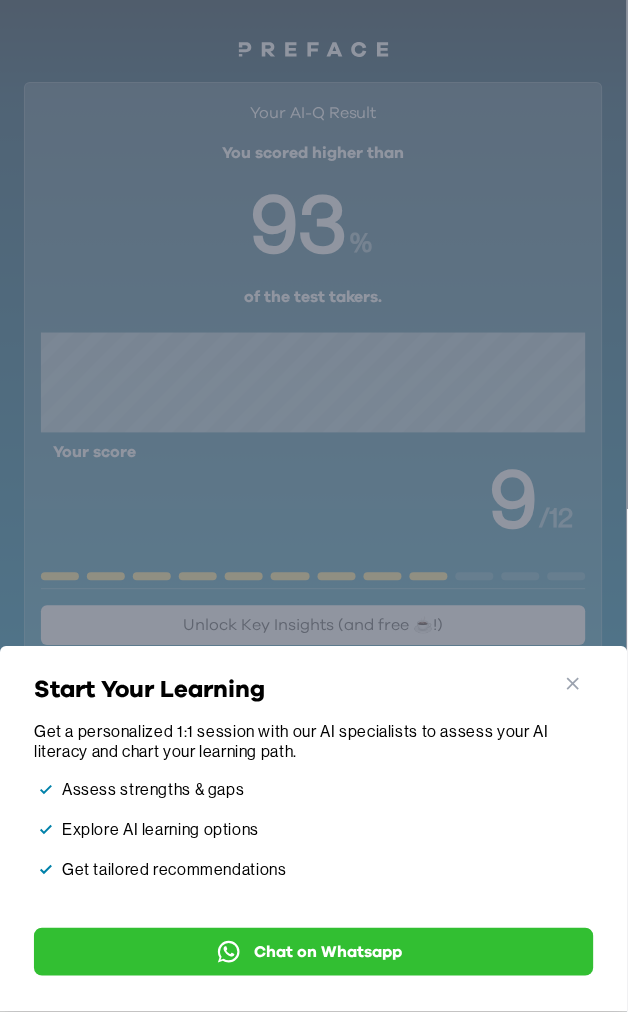 type 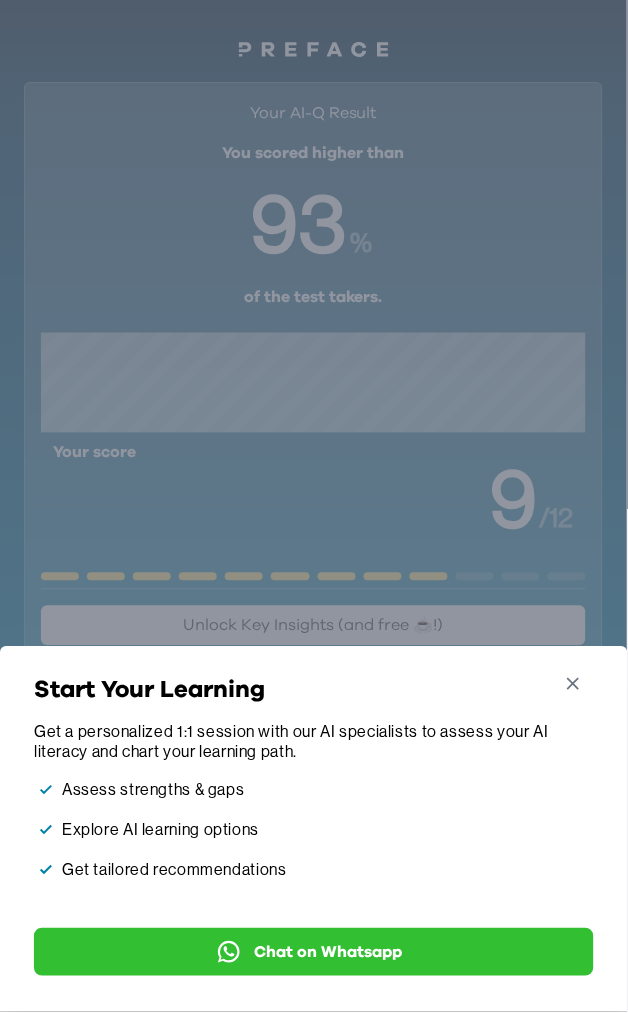 click 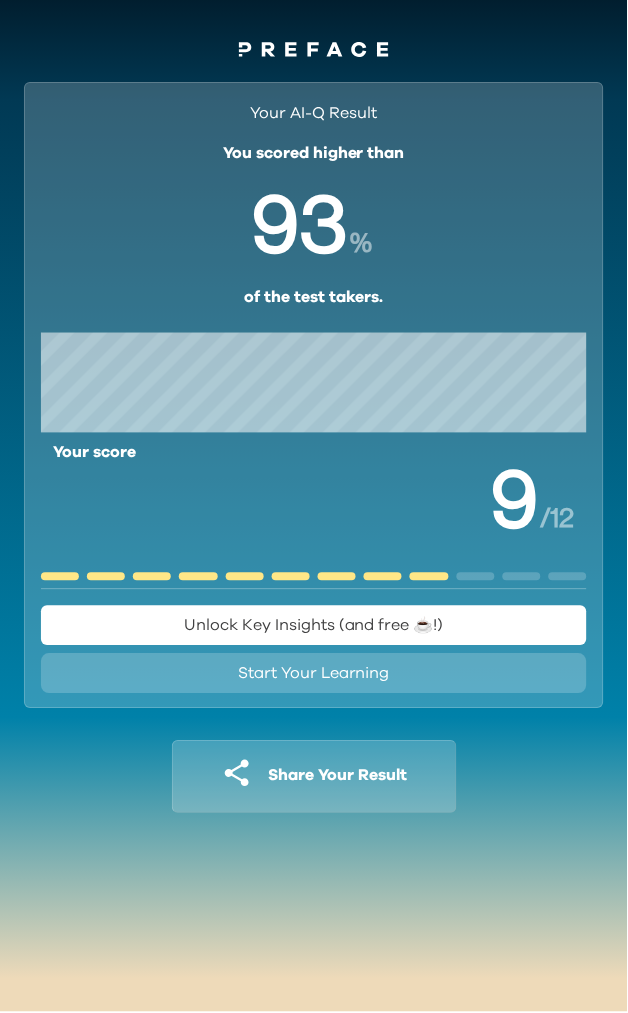 click on "Share Your Result Your AI-Q Result You scored higher than 93 % of the test takers. Your score 9 / 12 Powered by" at bounding box center (314, 789) 